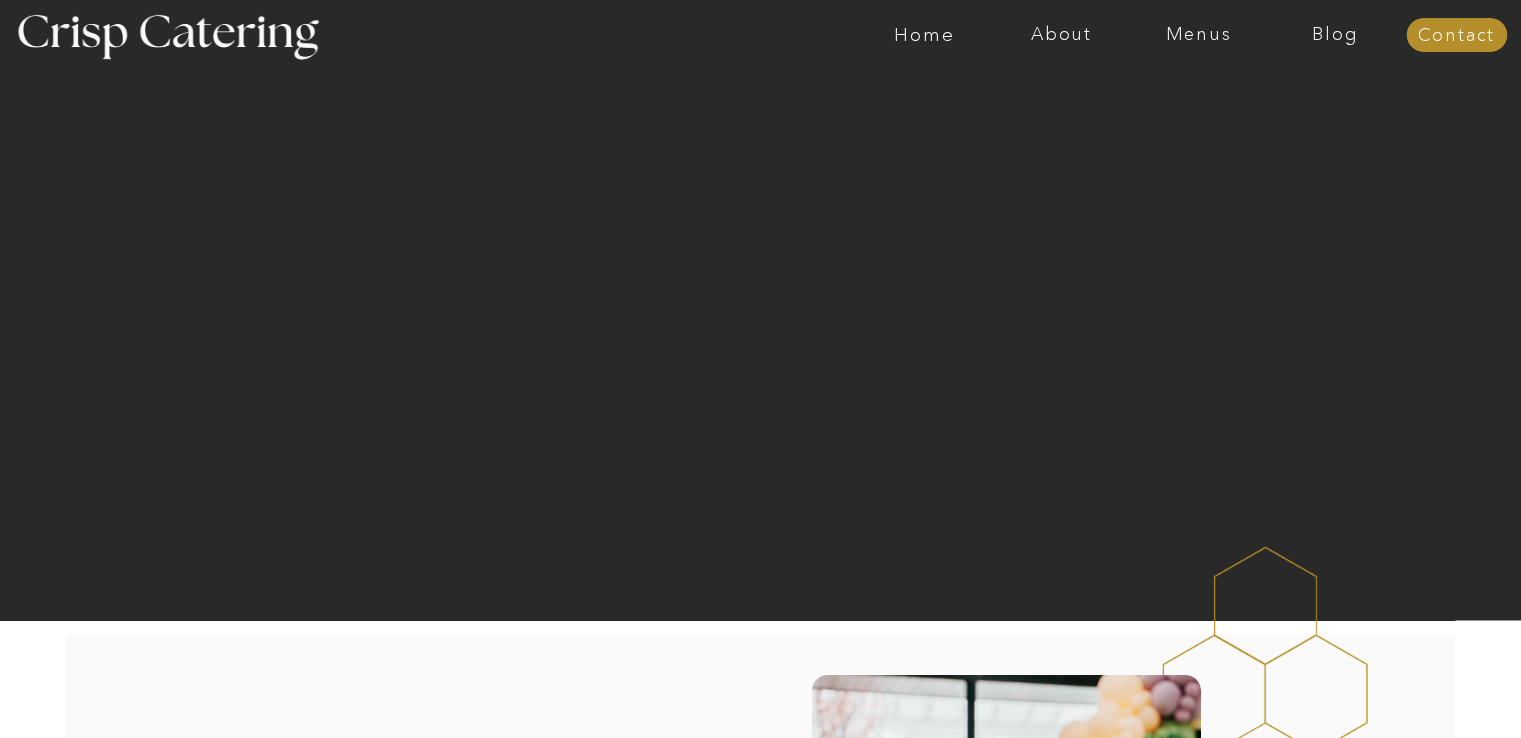 scroll, scrollTop: 0, scrollLeft: 0, axis: both 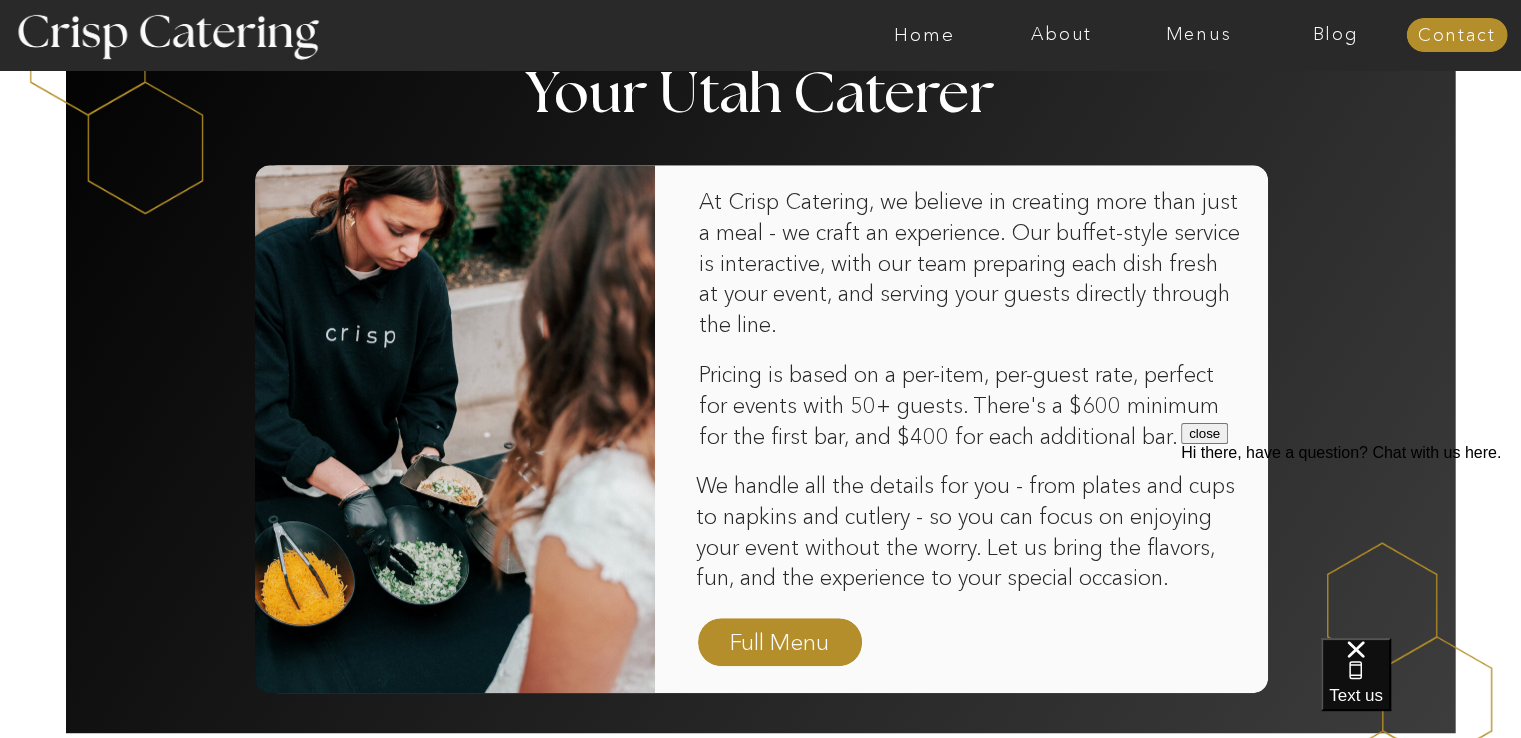 click on "Full Menu" at bounding box center [780, 643] 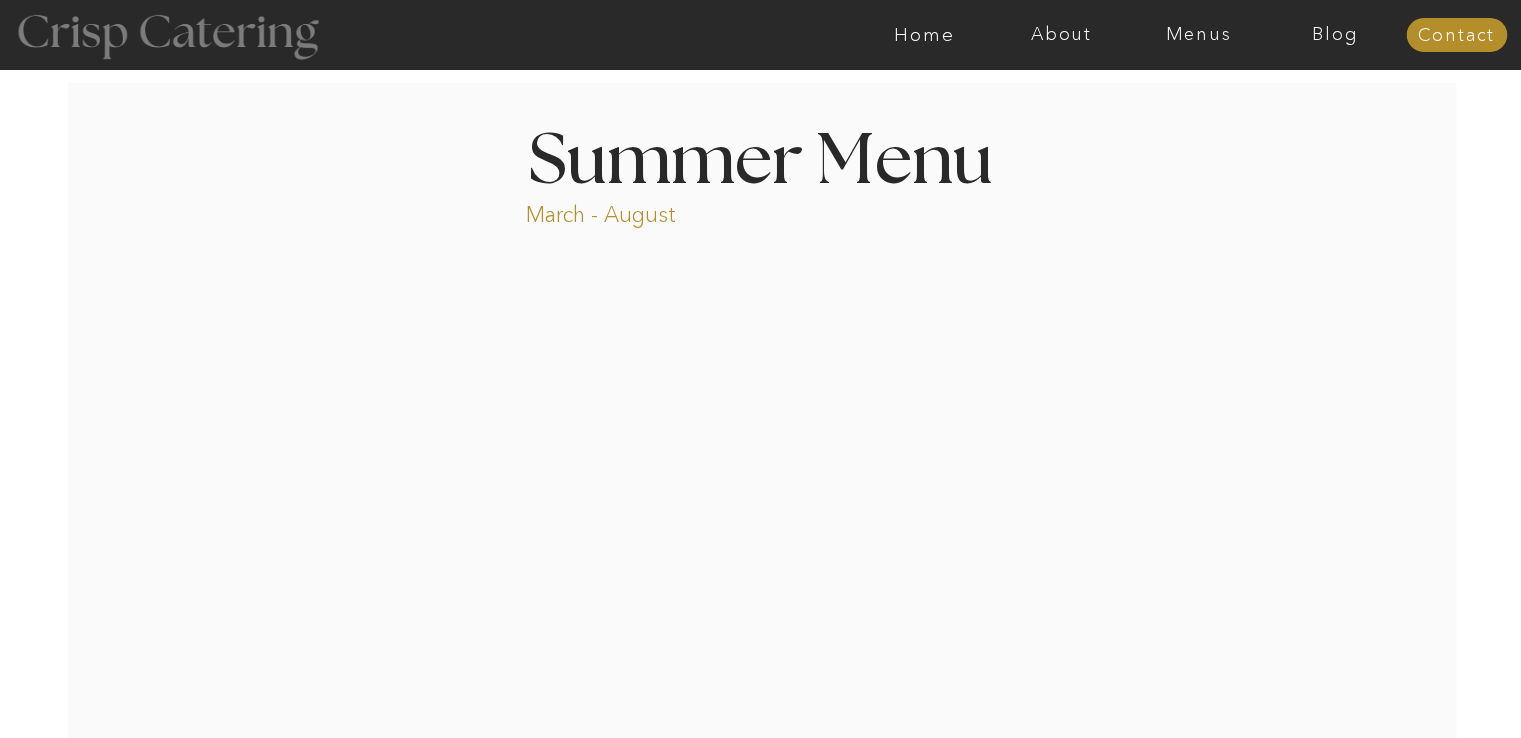 scroll, scrollTop: 0, scrollLeft: 0, axis: both 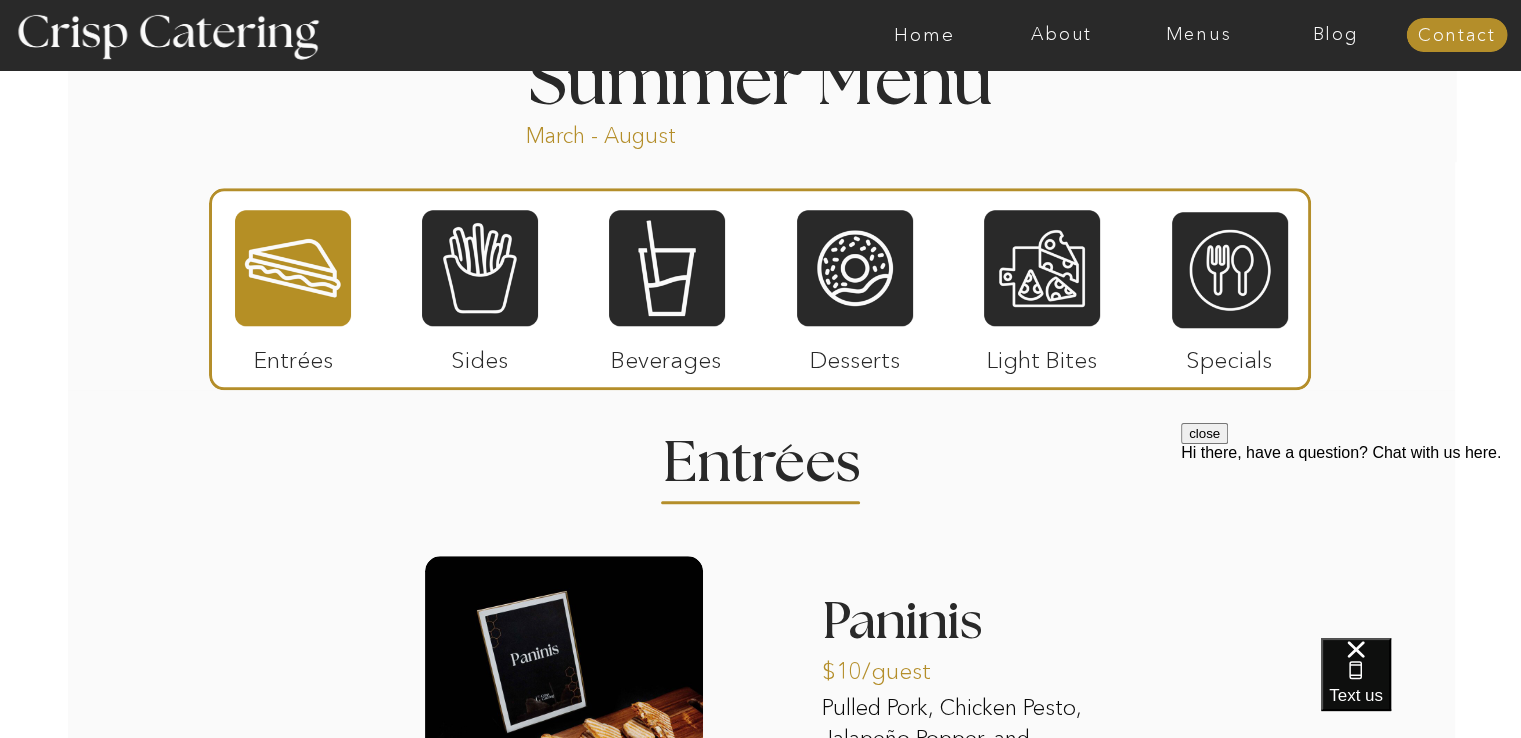 click at bounding box center [293, 268] 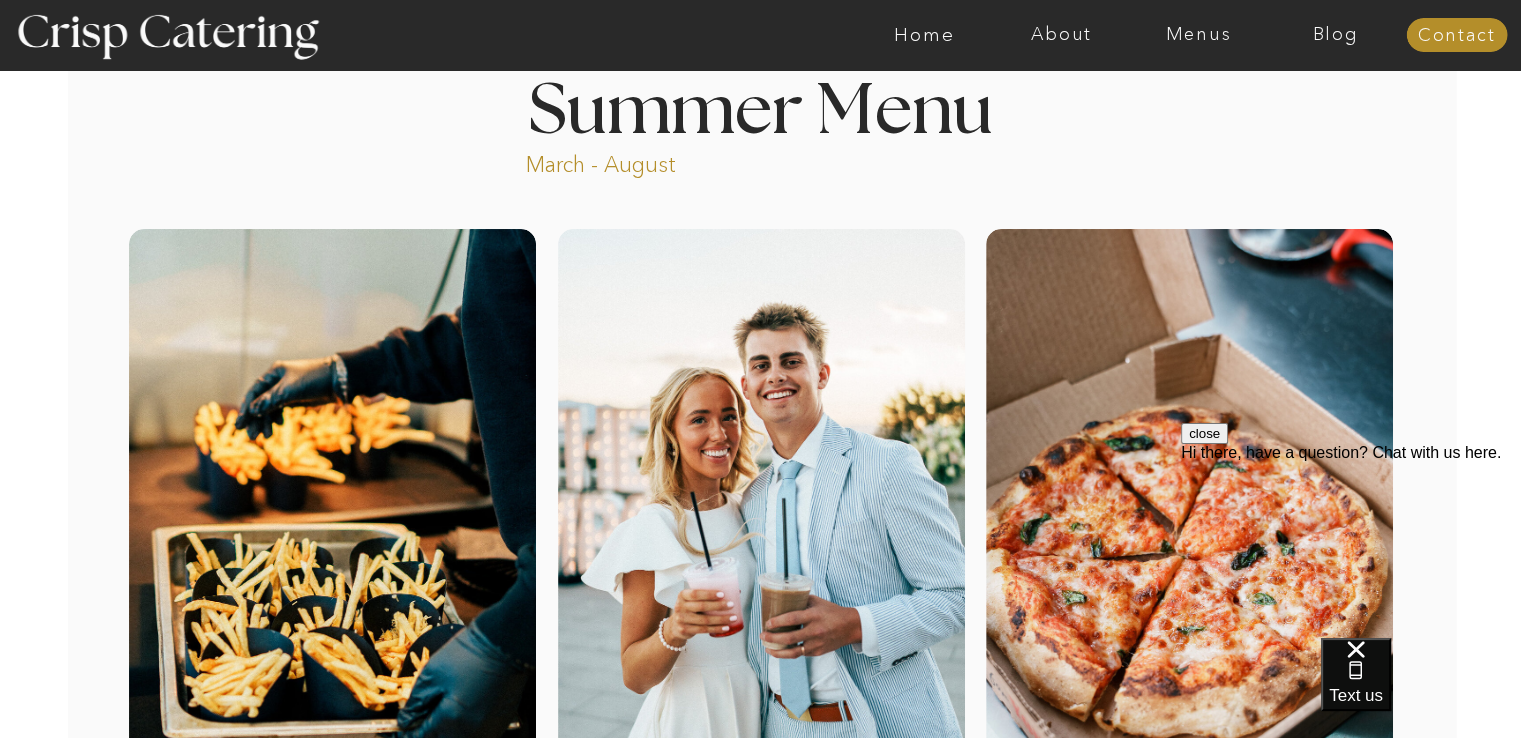 scroll, scrollTop: 0, scrollLeft: 0, axis: both 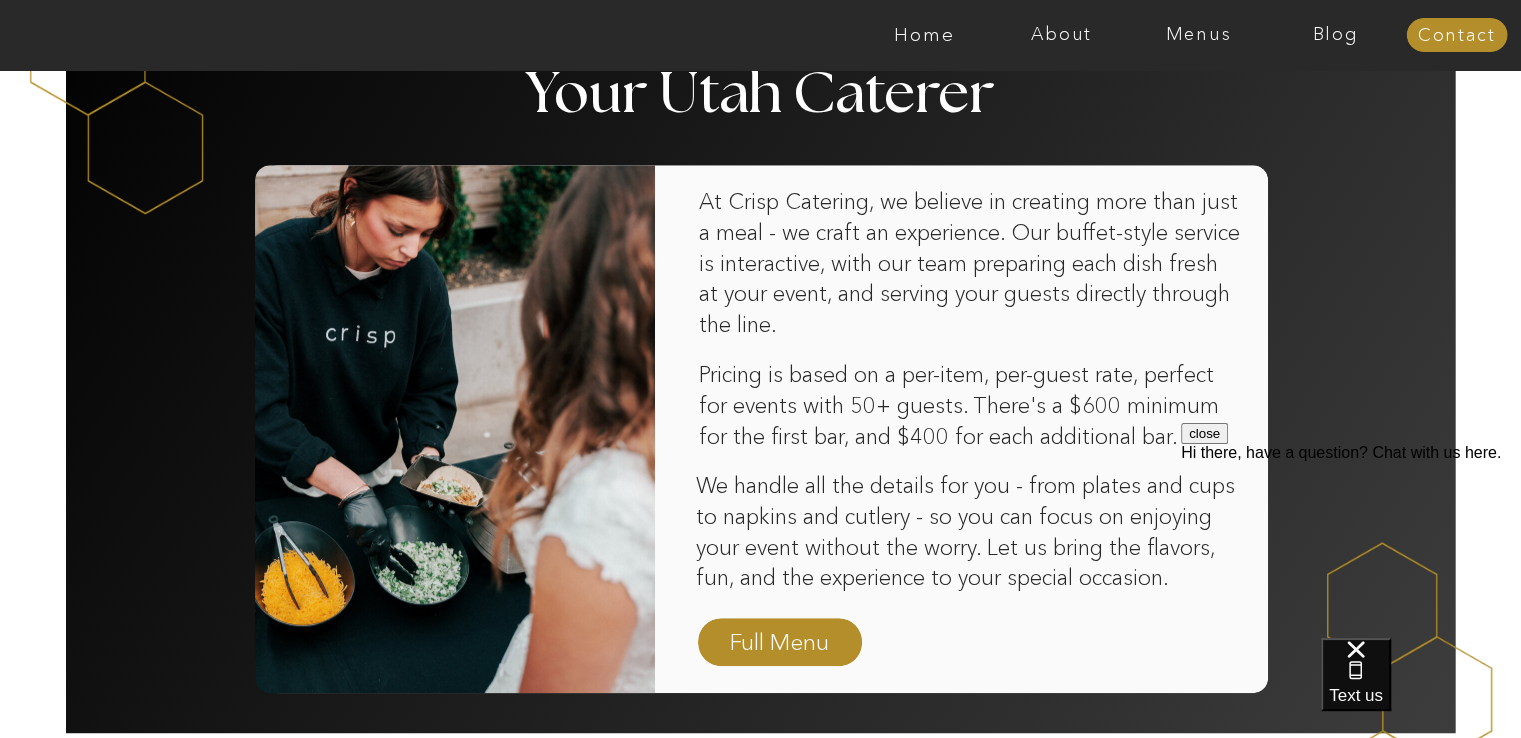 click on "Full Menu" at bounding box center (780, 643) 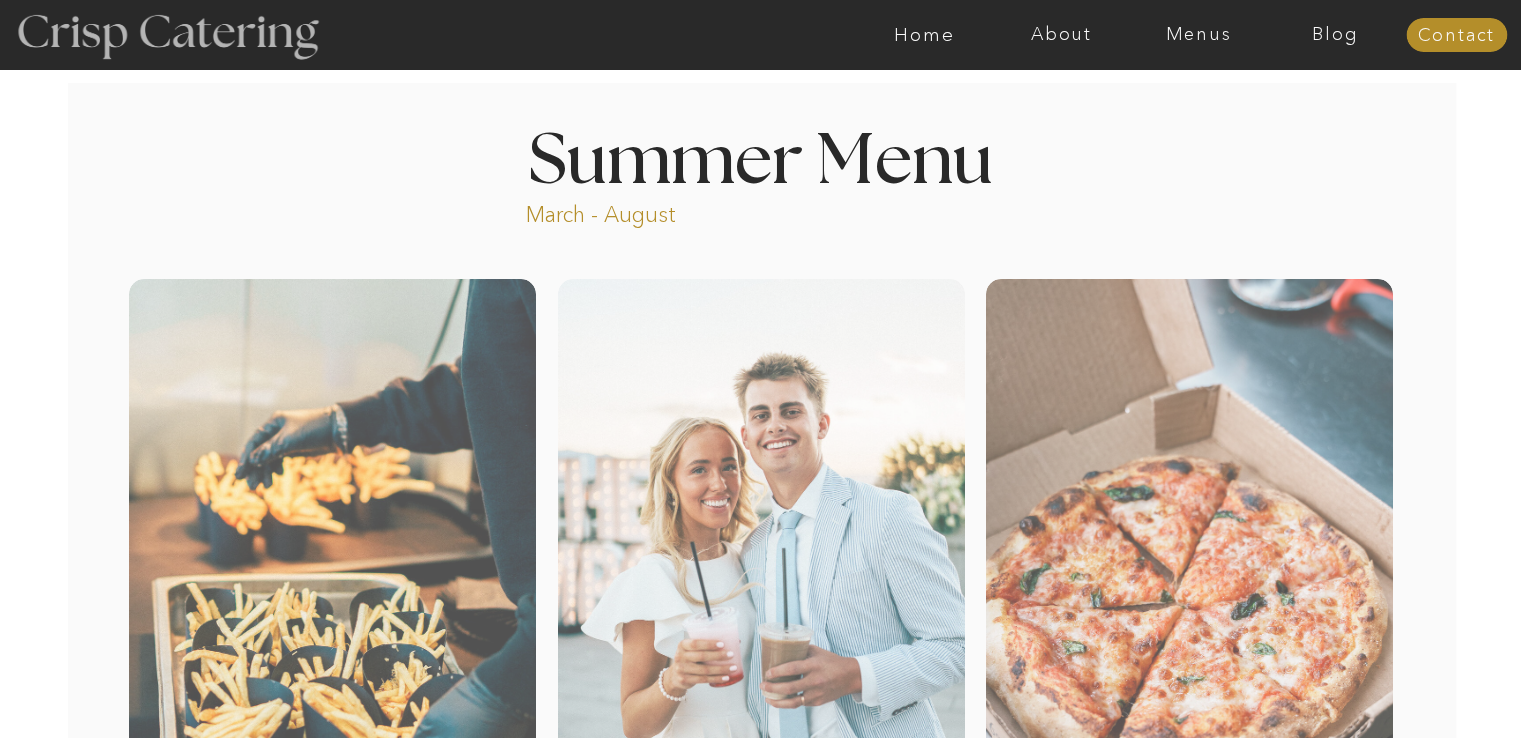 scroll, scrollTop: 0, scrollLeft: 0, axis: both 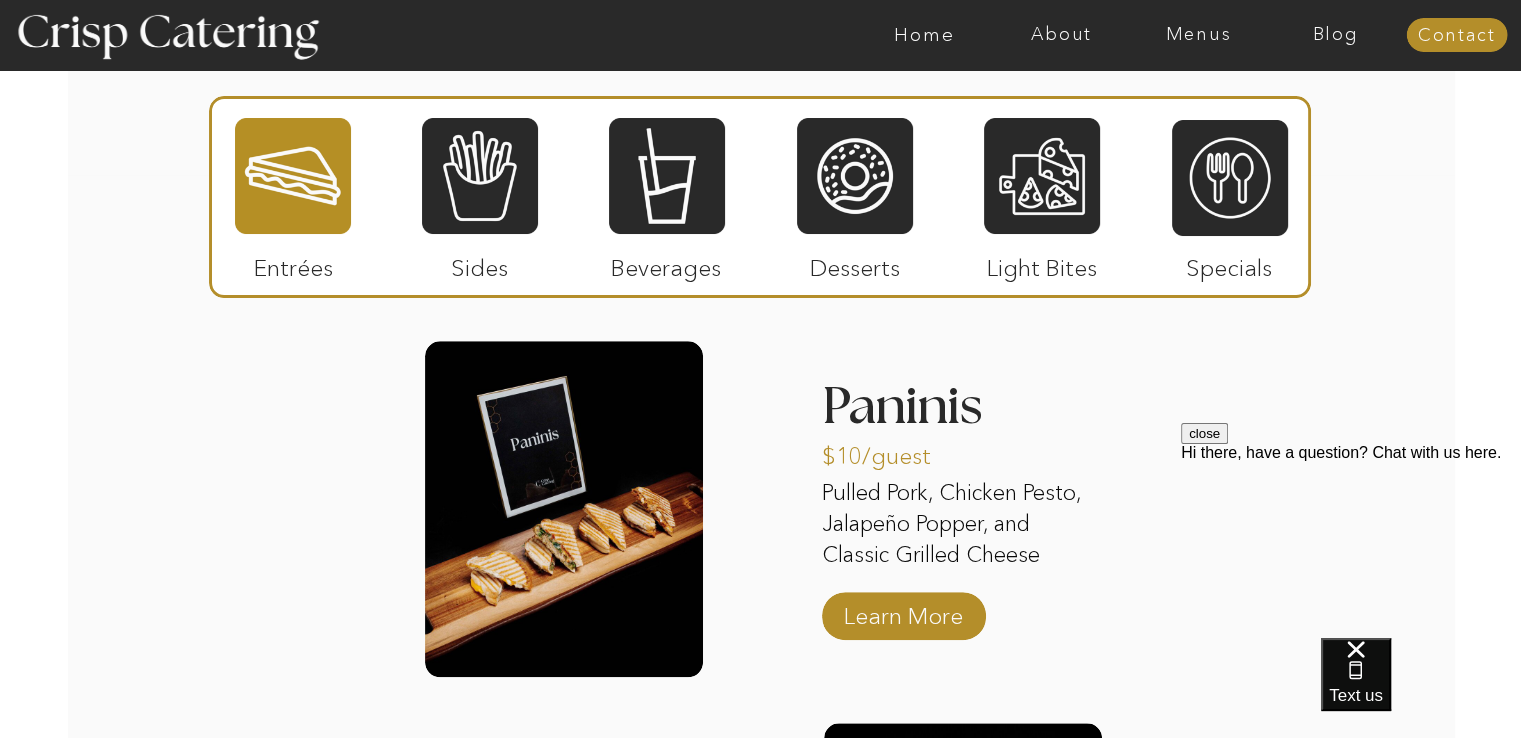 click on "Learn More" at bounding box center [903, 611] 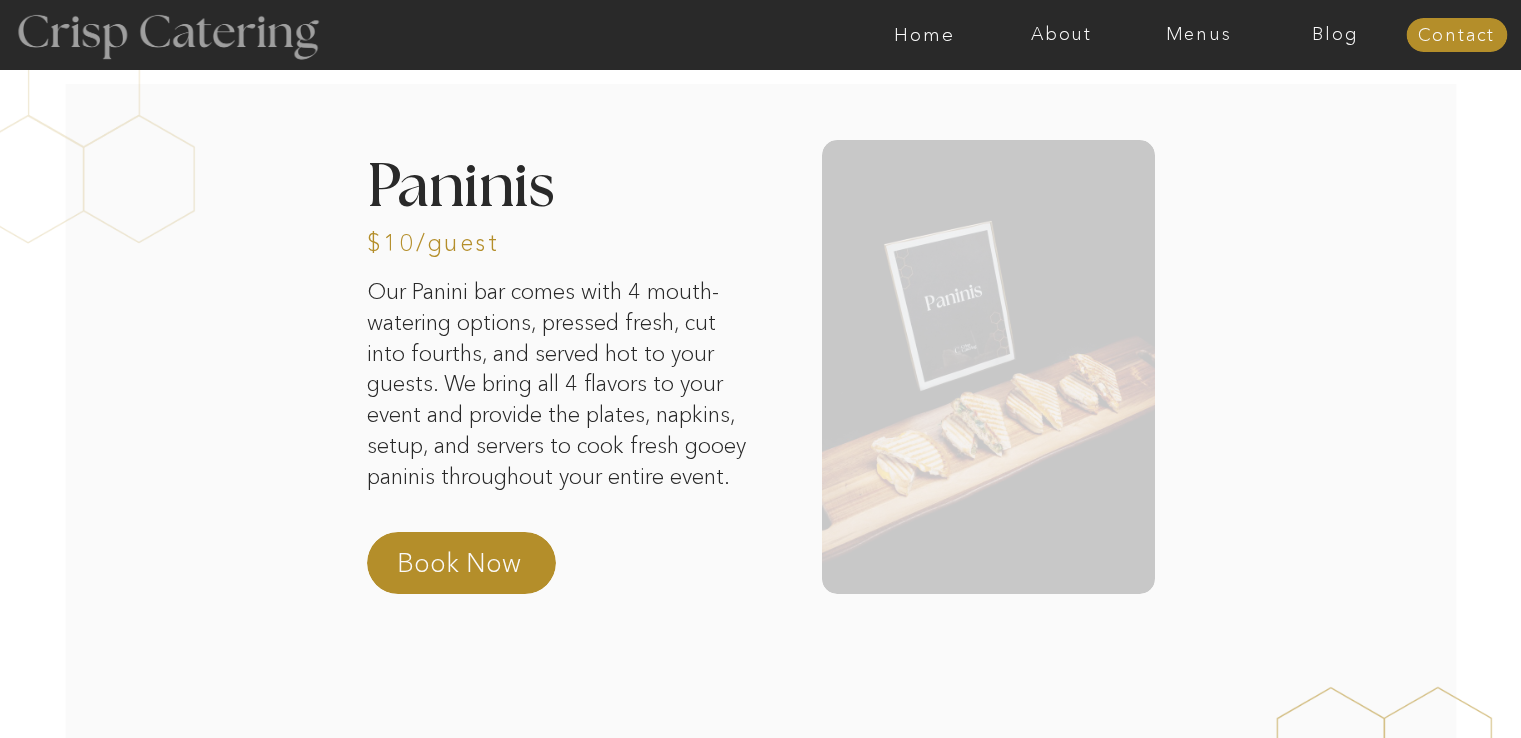 scroll, scrollTop: 0, scrollLeft: 0, axis: both 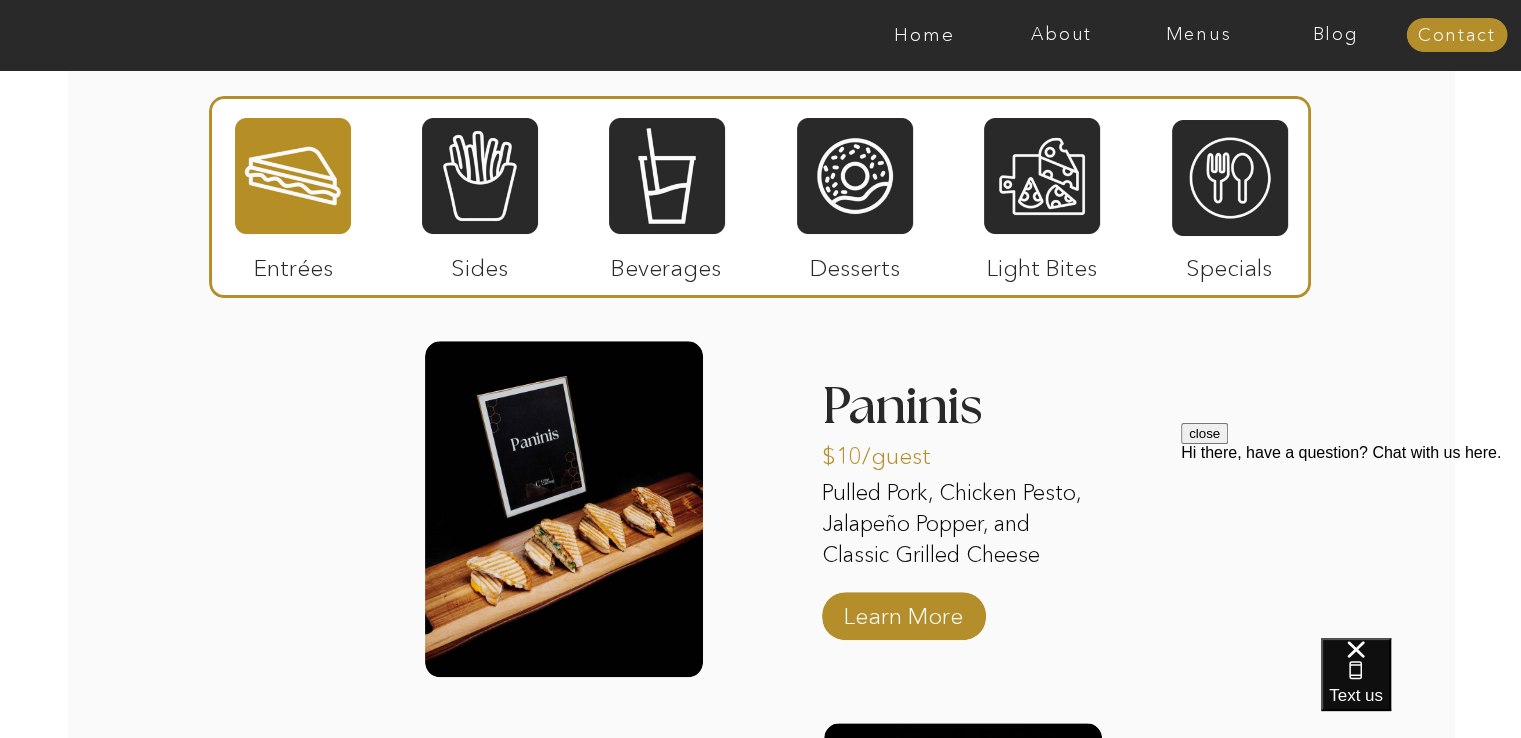 click at bounding box center [667, 176] 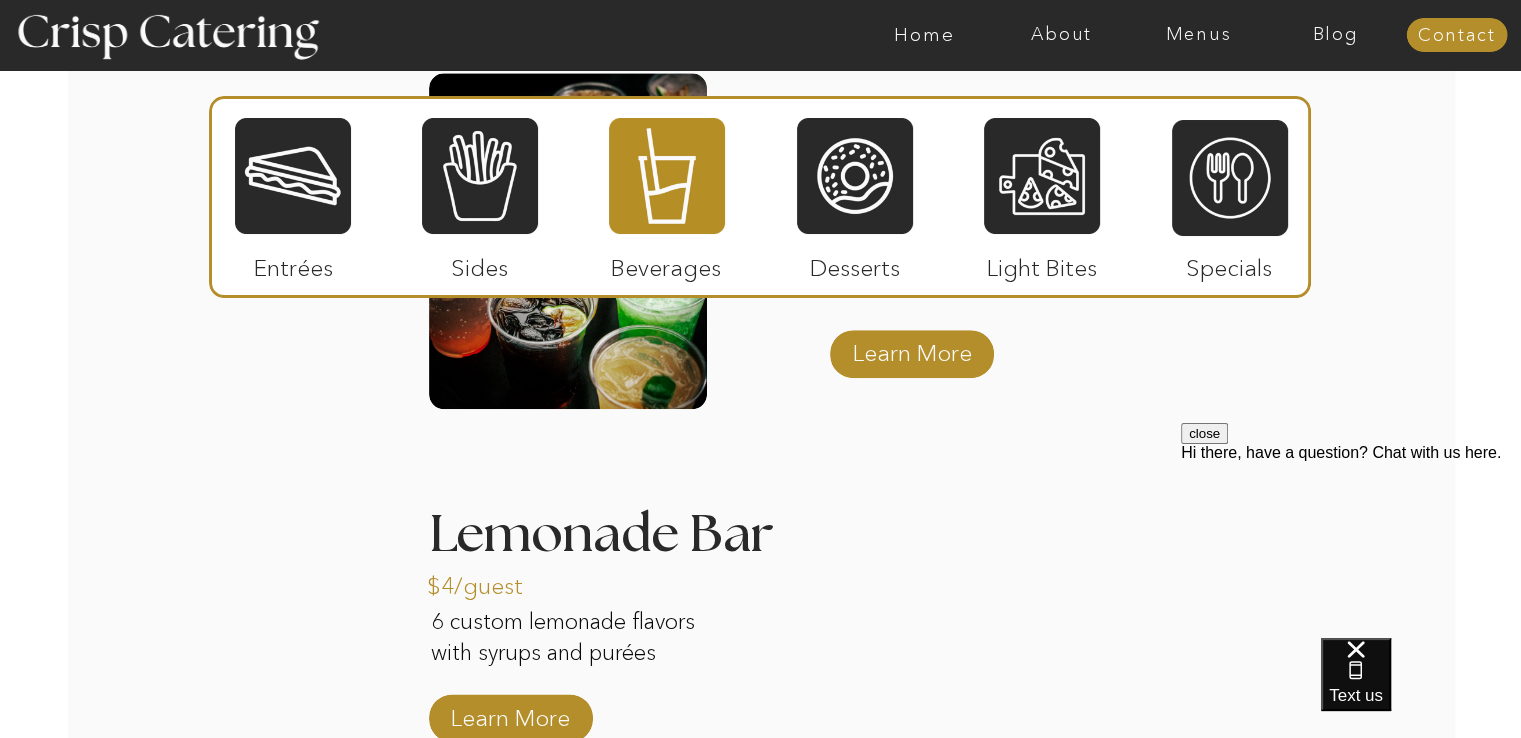 scroll, scrollTop: 2215, scrollLeft: 0, axis: vertical 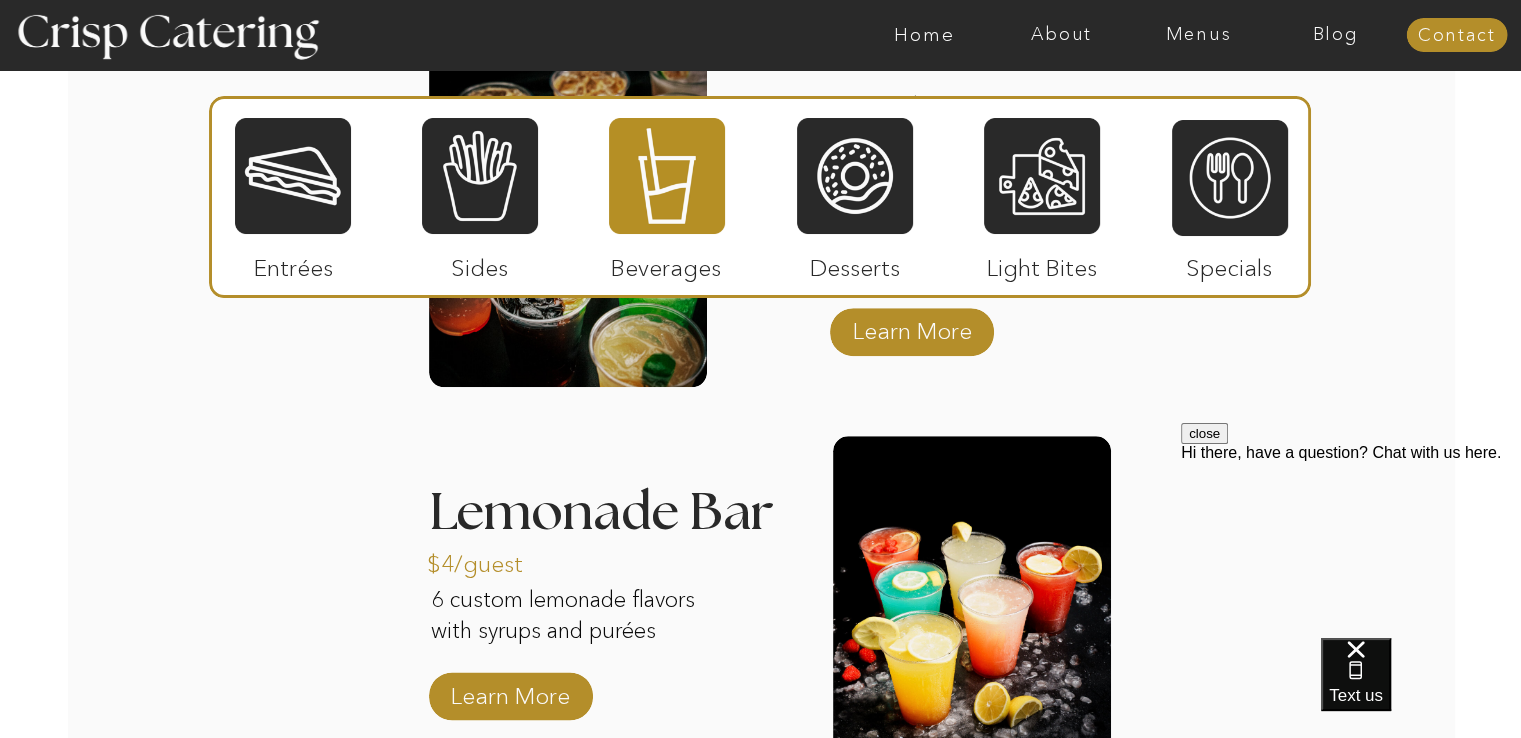 click on "Learn More" at bounding box center [510, 691] 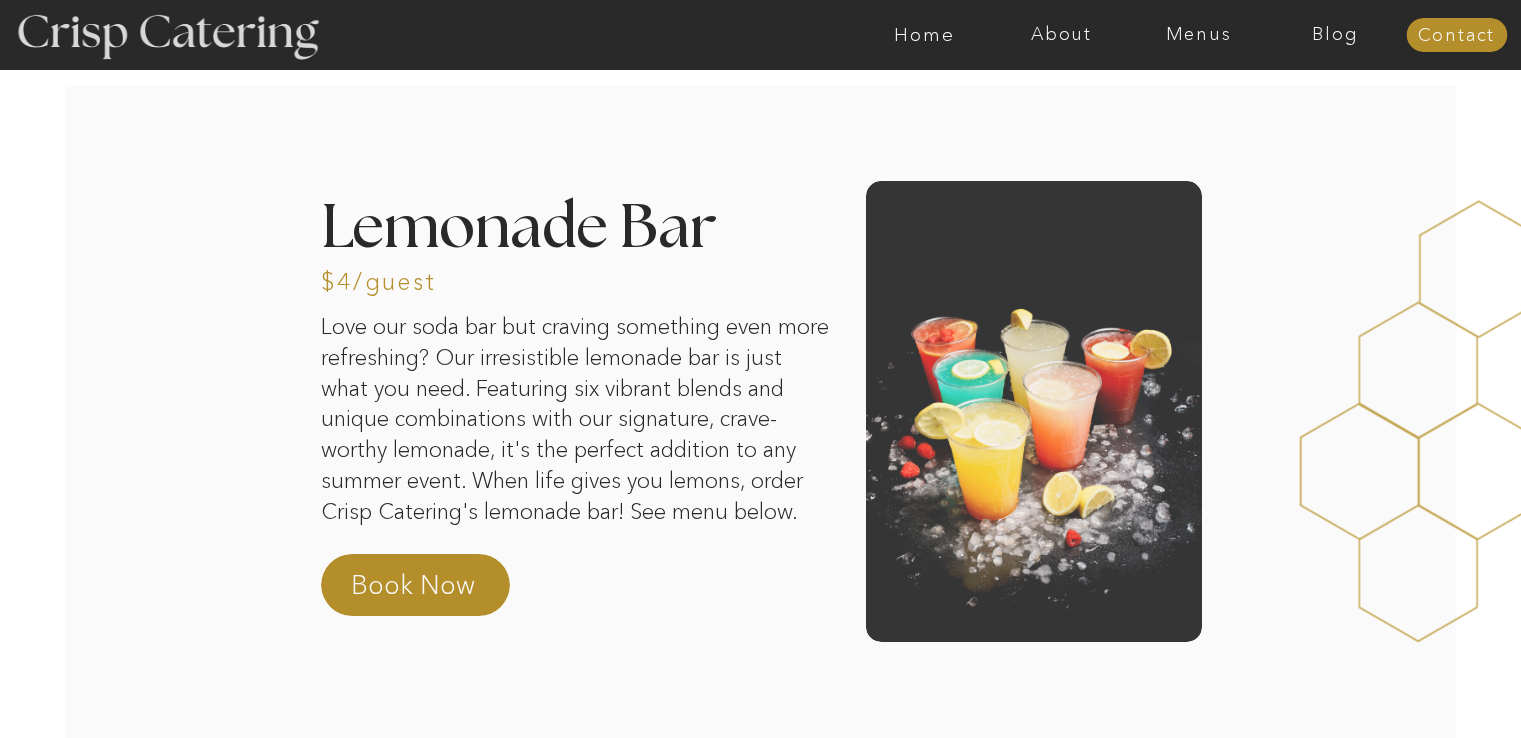 scroll, scrollTop: 0, scrollLeft: 0, axis: both 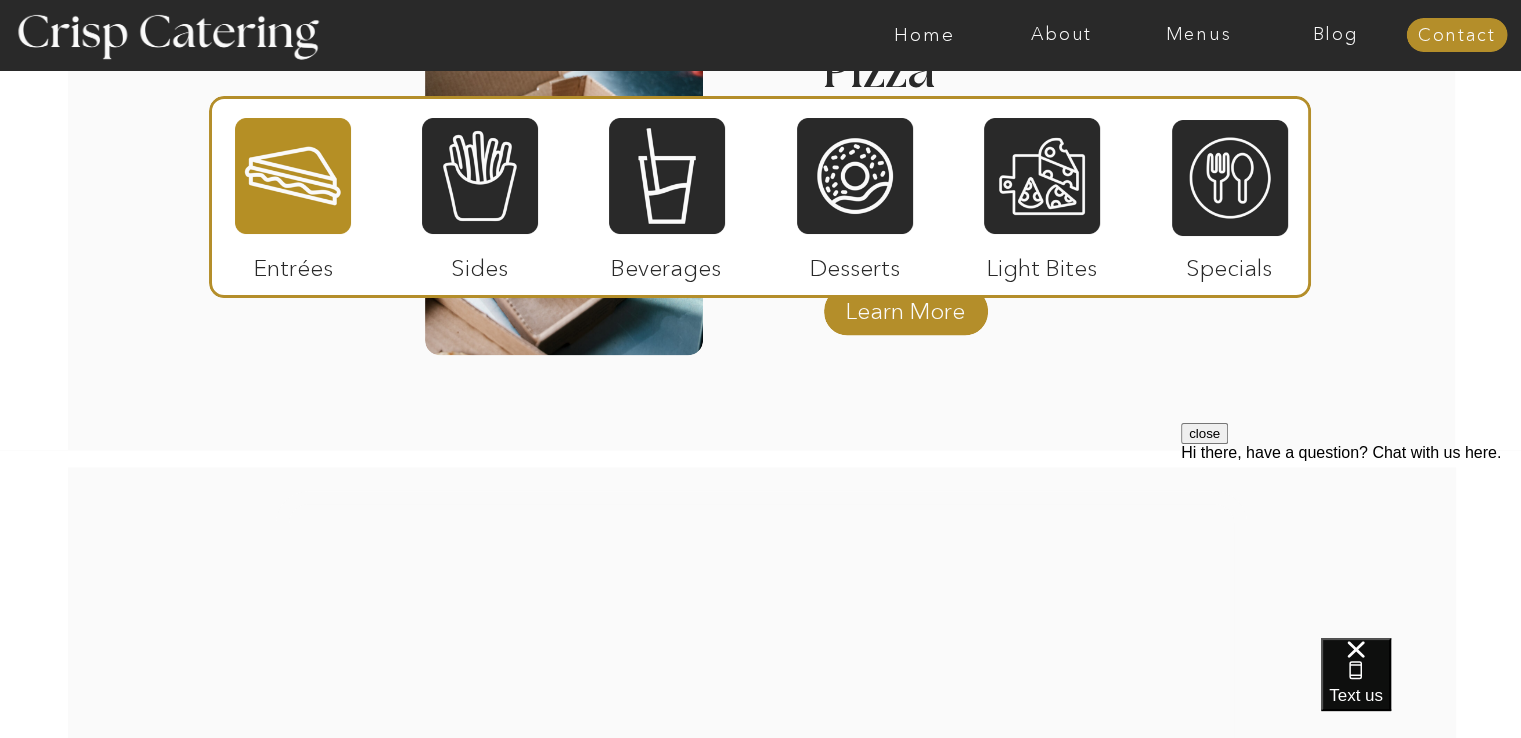 click at bounding box center (855, 176) 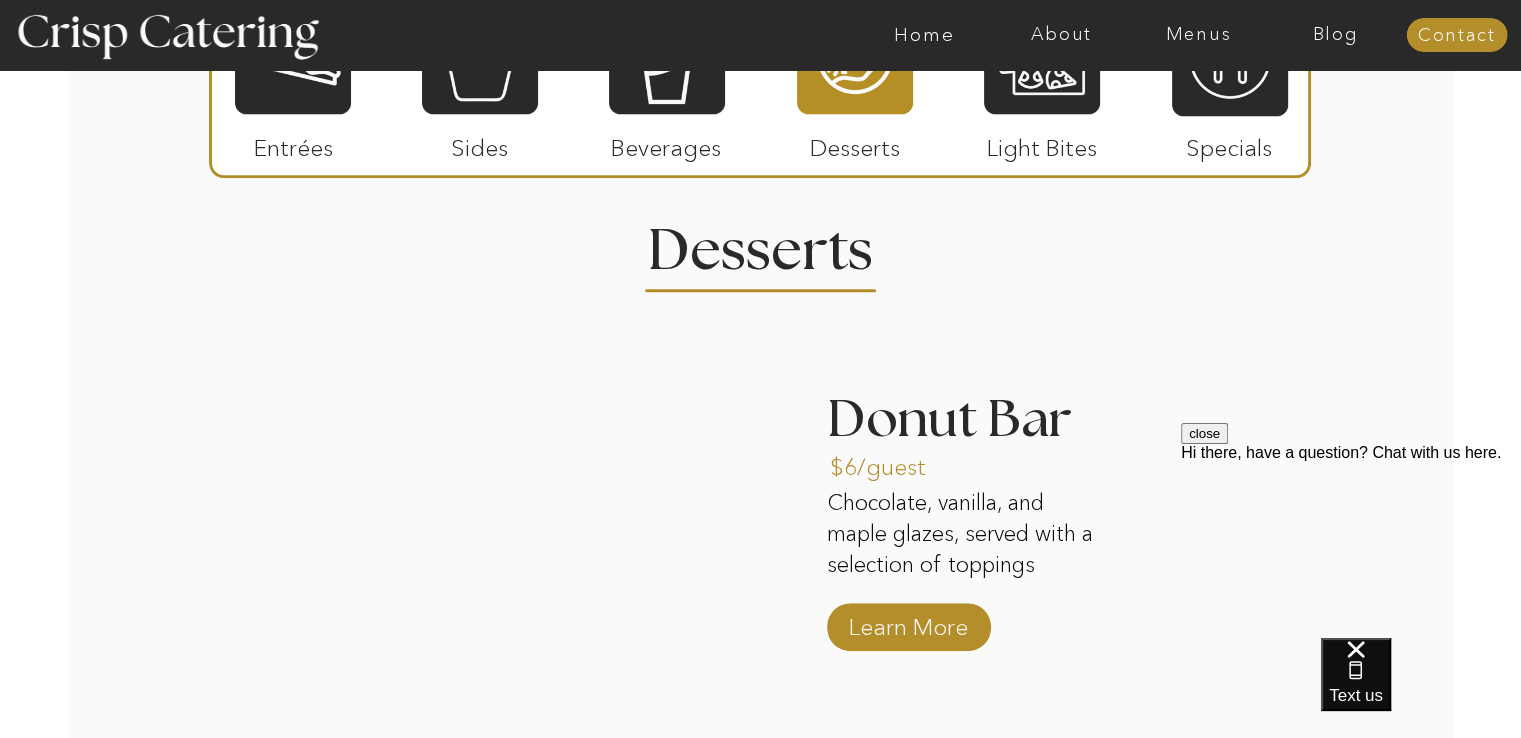 scroll, scrollTop: 1700, scrollLeft: 0, axis: vertical 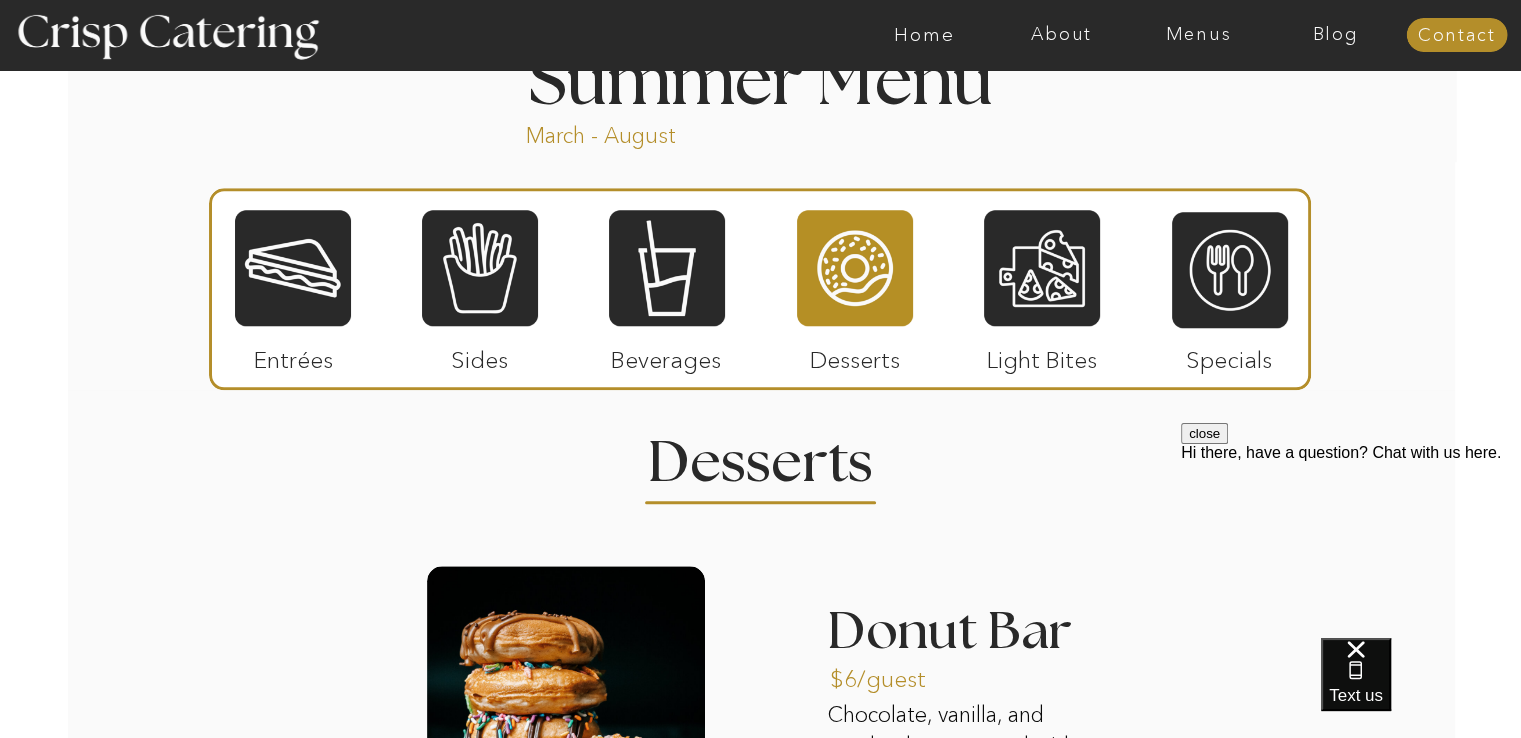 click at bounding box center [667, 268] 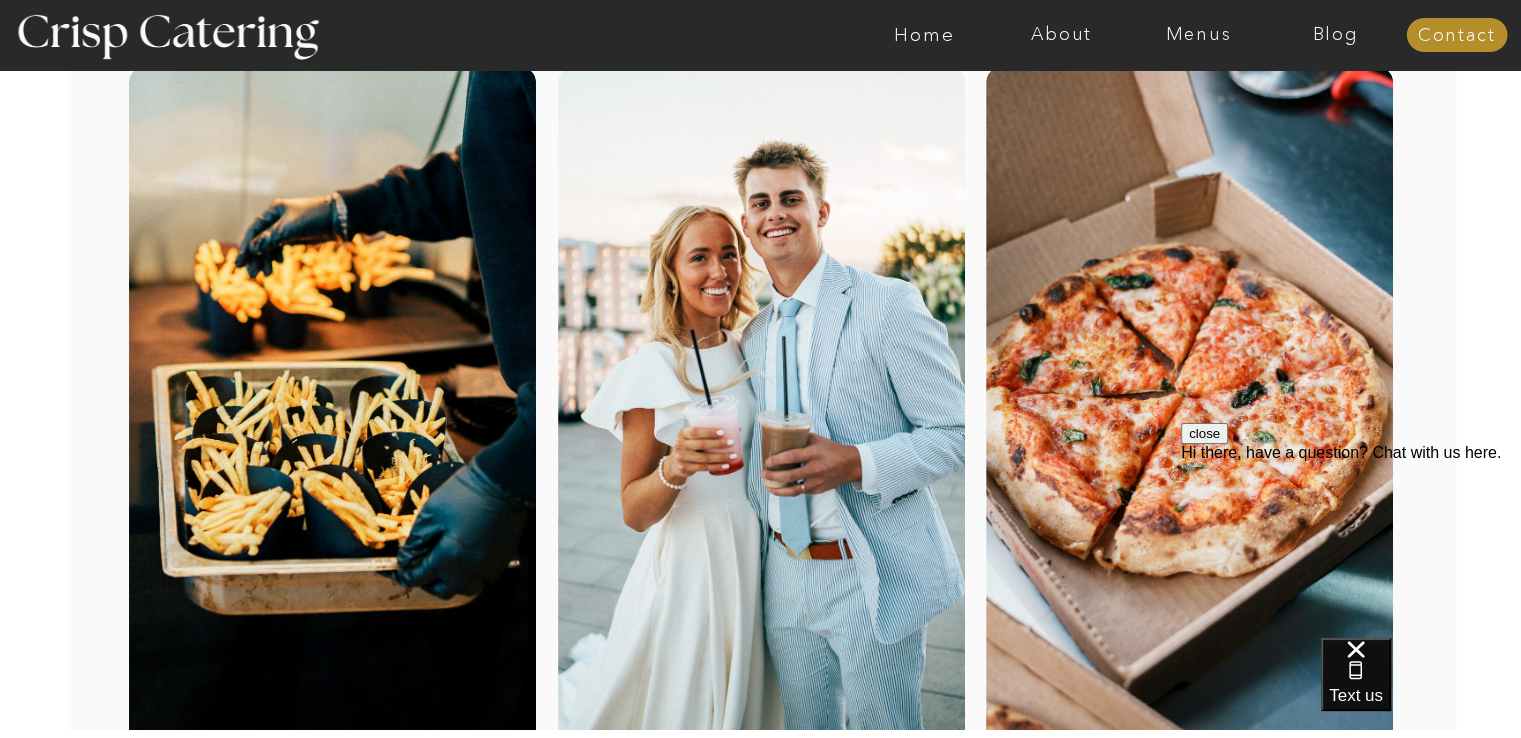 scroll, scrollTop: 100, scrollLeft: 0, axis: vertical 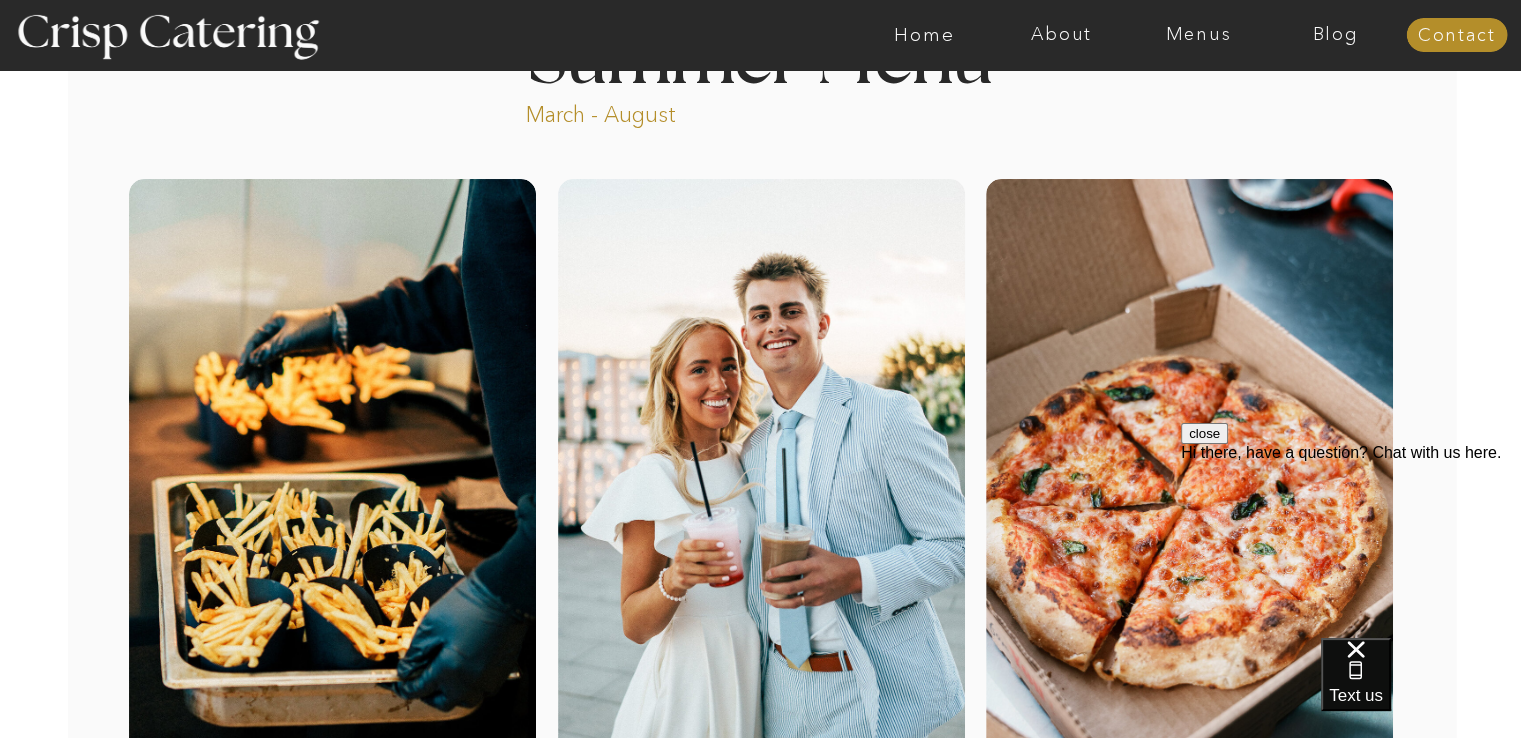 click on "Menus" at bounding box center [1198, 35] 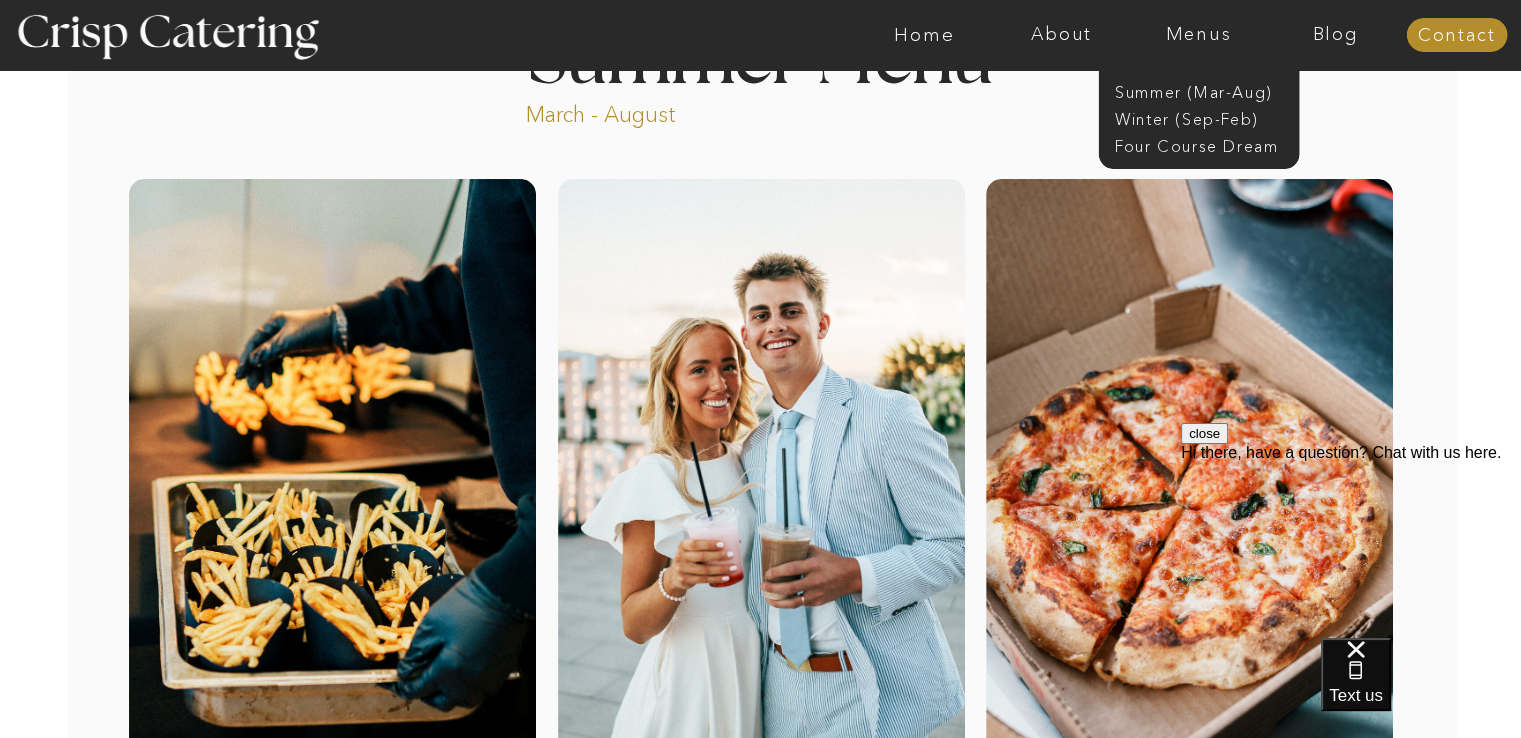 click on "About Home Menus Contact Blog About Crisp Crisp Cares Reviews faq About Home Menus Contact Blog Winter (Sep-Feb) Summer (Mar-Aug) About Home Menus Contact Blog Four Course Dream March - August Summer Menu Step by Step 1 2 3 4 5 Welcome to Crisp We're so glad you're here! Contact us via text, phone, email, or by filling out our contact form! We'll be in touch within 12 hours. The Choice is yours Take a look at our menu and let us know the items you'd like us to cater, and we'll send you a quote. (And just between us, the paninis and fries are to die for.) Step 1 Confirm & reserve Happy with the quote? Great! Sign the contract and pay the 50% deposit to reserve your event. Now you're officially on our calendar. Step 3 Two weeks before About two weeks before your event, we'll check in with a call to finalize everything including guest count, menu, and timing to make sure we're all set for the big day. Step 4 The big day Step 5 Step 2 1 2 The big day Step 5 two weeks before Step 4 confirm & reserve Step 3 Step 2" at bounding box center (760, 2186) 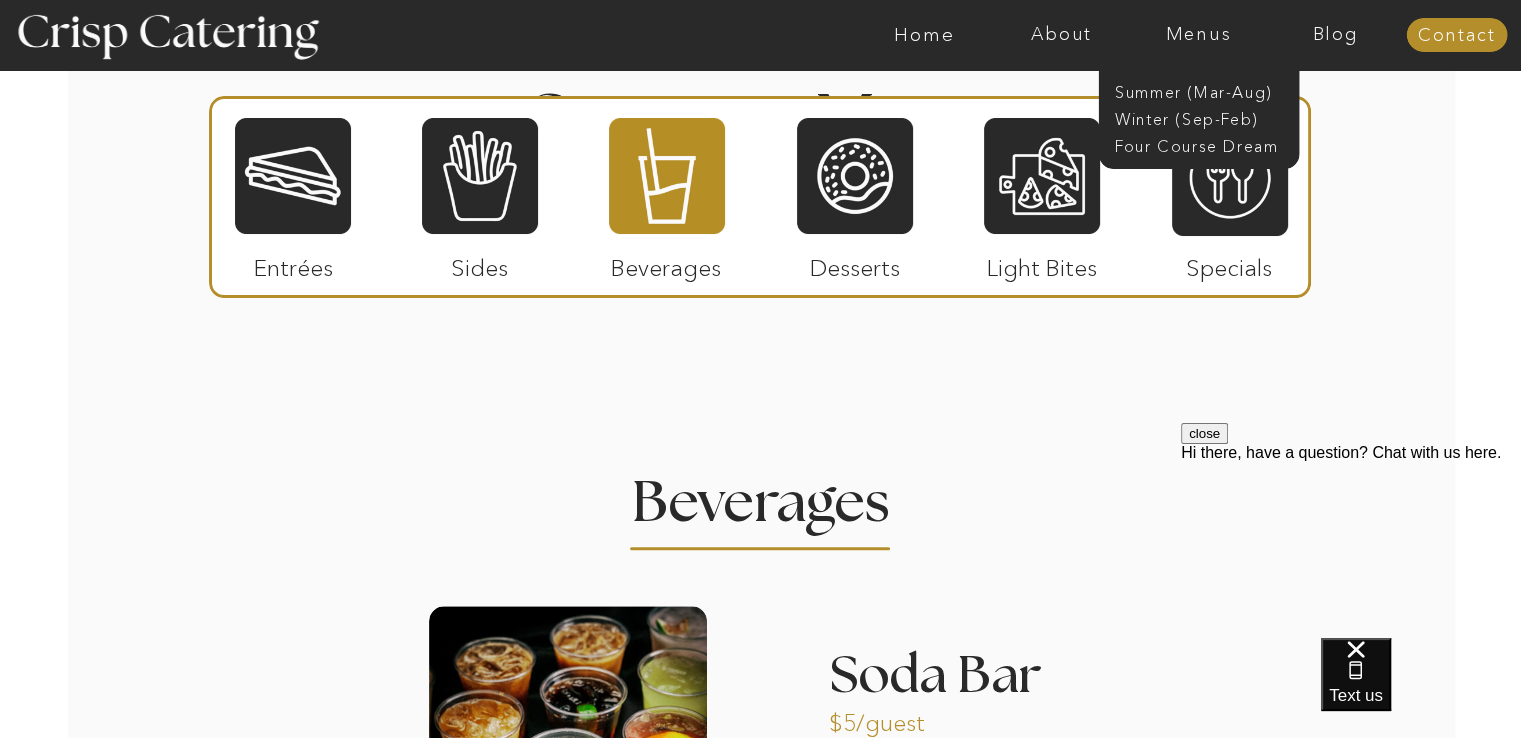 scroll, scrollTop: 1900, scrollLeft: 0, axis: vertical 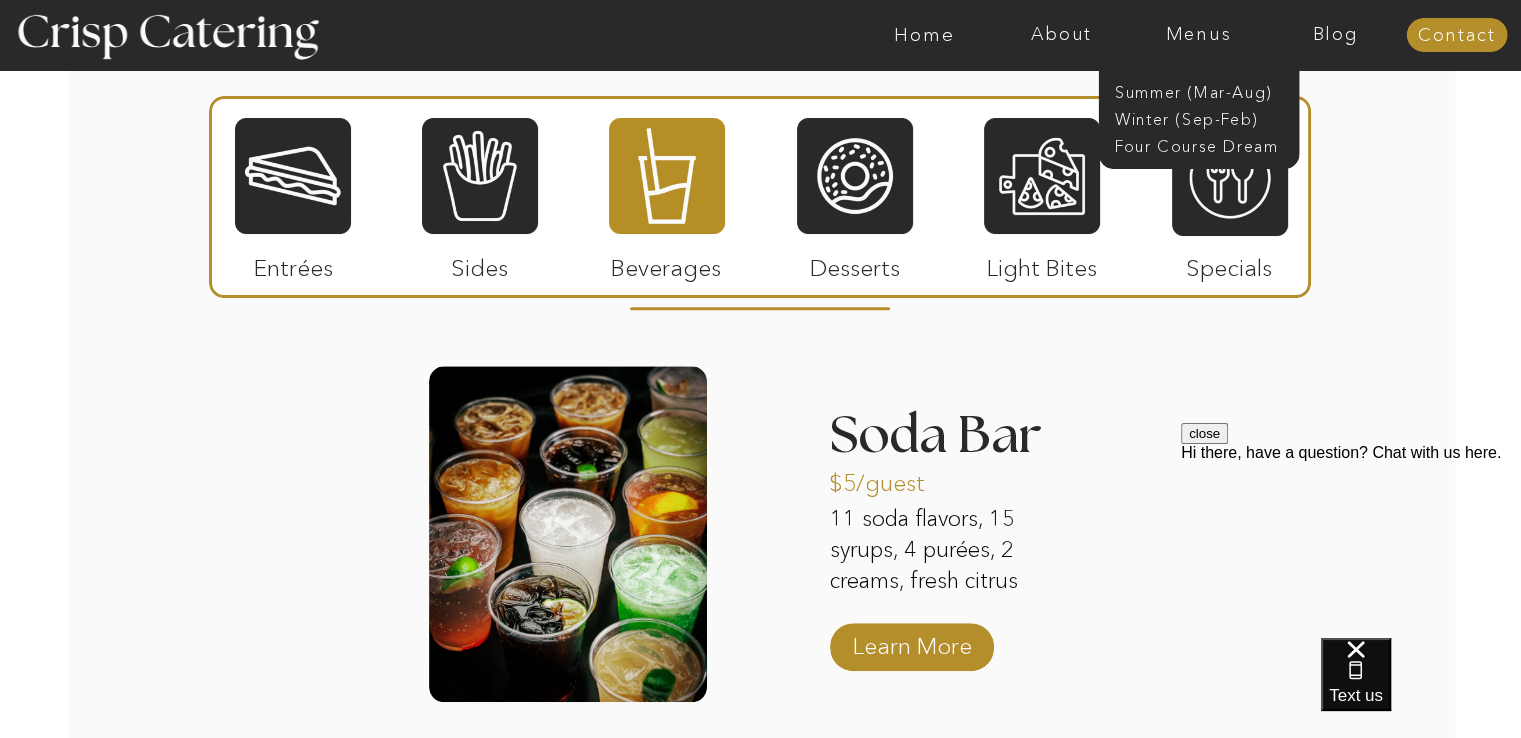 click on "About Home Menus Contact Blog About Crisp Crisp Cares Reviews faq About Home Menus Contact Blog Winter (Sep-Feb) Summer (Mar-Aug) About Home Menus Contact Blog Four Course Dream March - August Summer Menu Step by Step 1 2 3 4 5 Welcome to Crisp We're so glad you're here! Contact us via text, phone, email, or by filling out our contact form! We'll be in touch within 12 hours. The Choice is yours Take a look at our menu and let us know the items you'd like us to cater, and we'll send you a quote. (And just between us, the paninis and fries are to die for.) Step 1 Confirm & reserve Happy with the quote? Great! Sign the contract and pay the 50% deposit to reserve your event. Now you're officially on our calendar. Step 3 Two weeks before About two weeks before your event, we'll check in with a call to finalize everything including guest count, menu, and timing to make sure we're all set for the big day. Step 4 The big day Step 5 Step 2 1 2 The big day Step 5 two weeks before Step 4 confirm & reserve Step 3 Step 2" at bounding box center [760, 386] 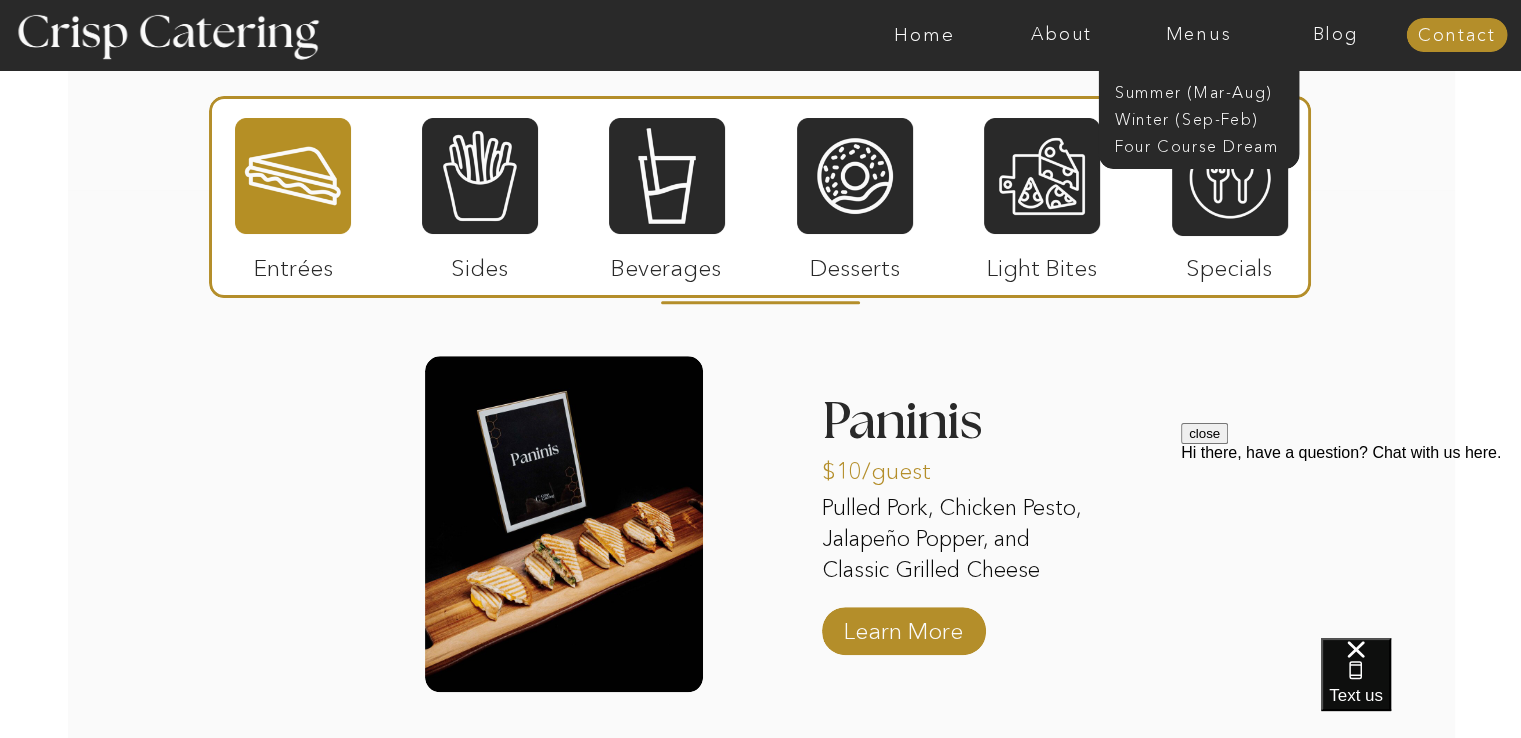 click at bounding box center [480, 176] 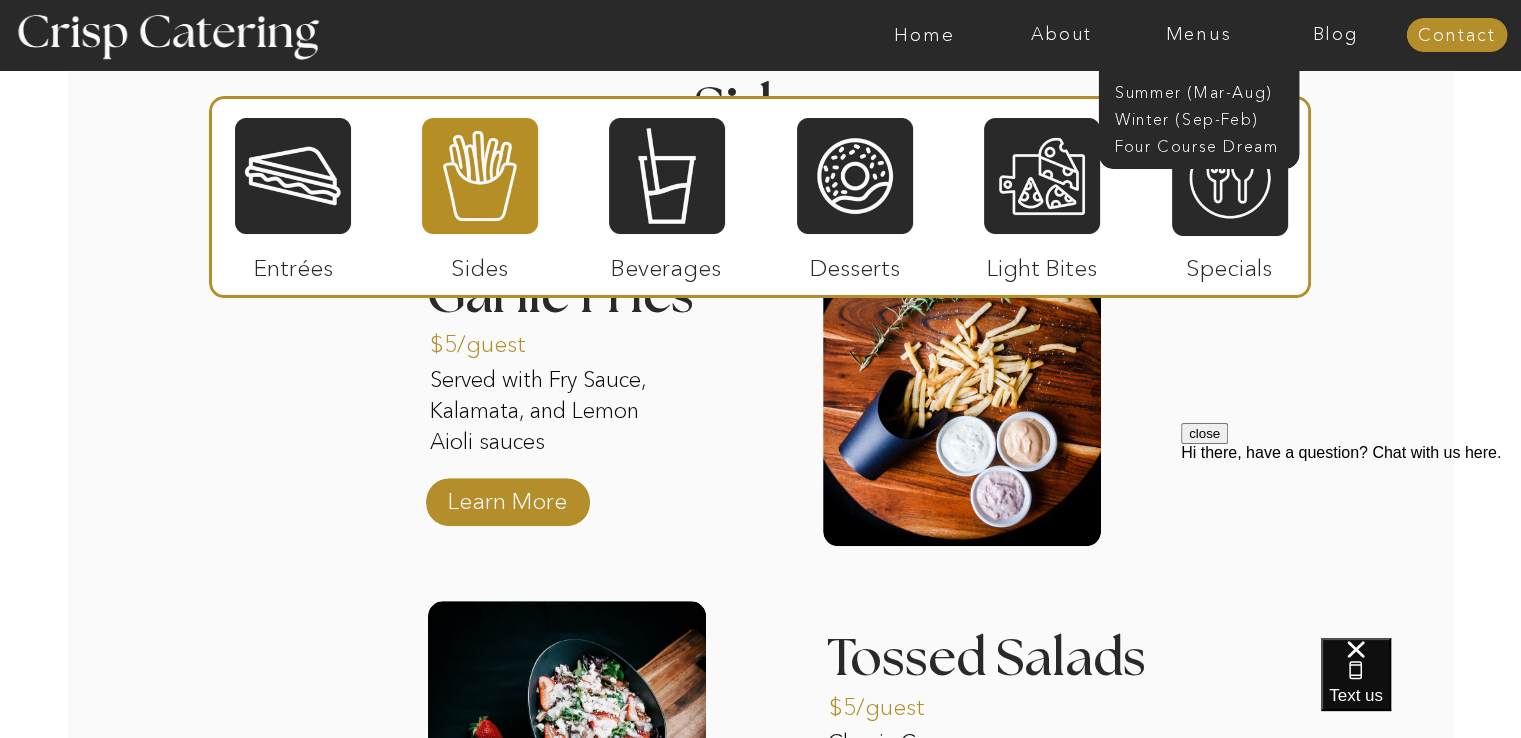 scroll, scrollTop: 1900, scrollLeft: 0, axis: vertical 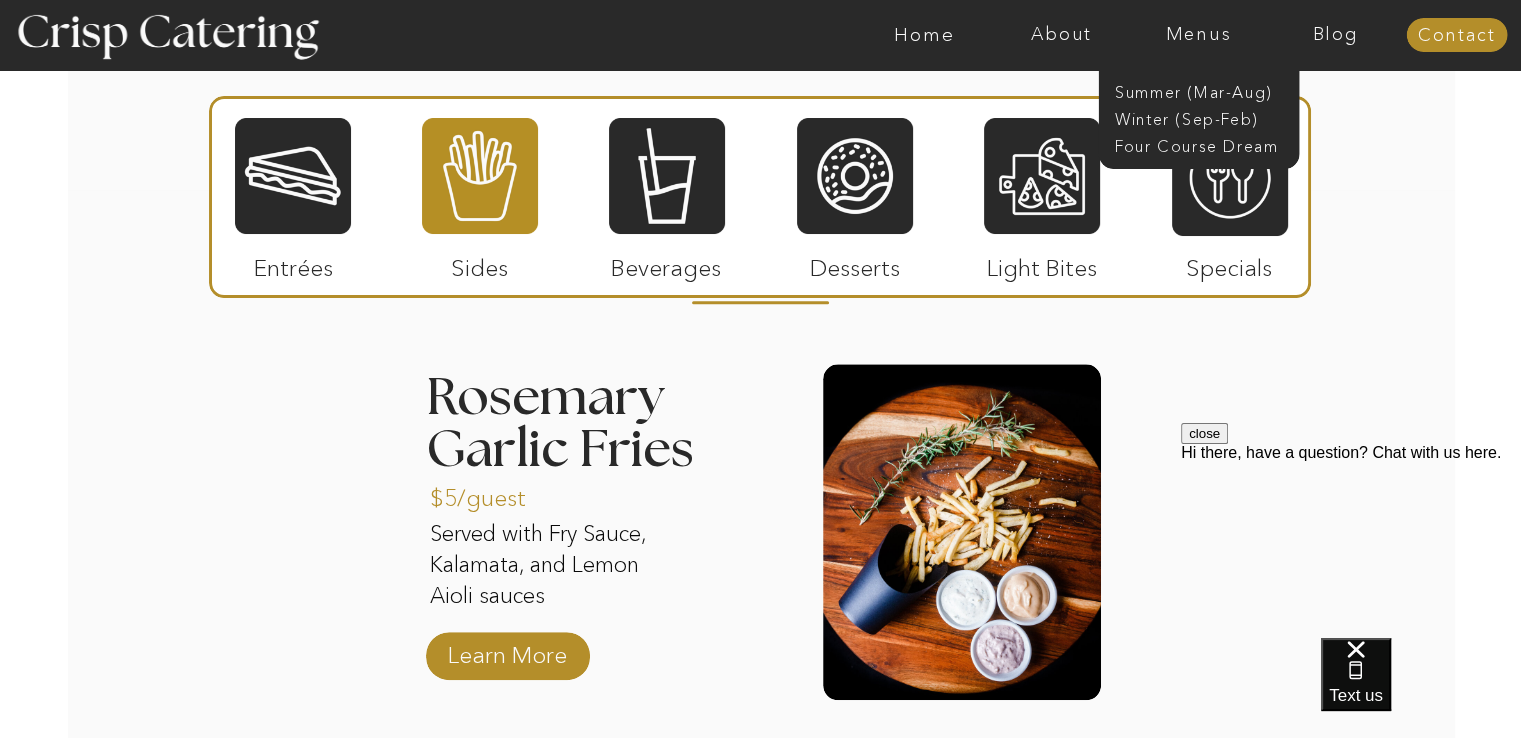 click at bounding box center (293, 176) 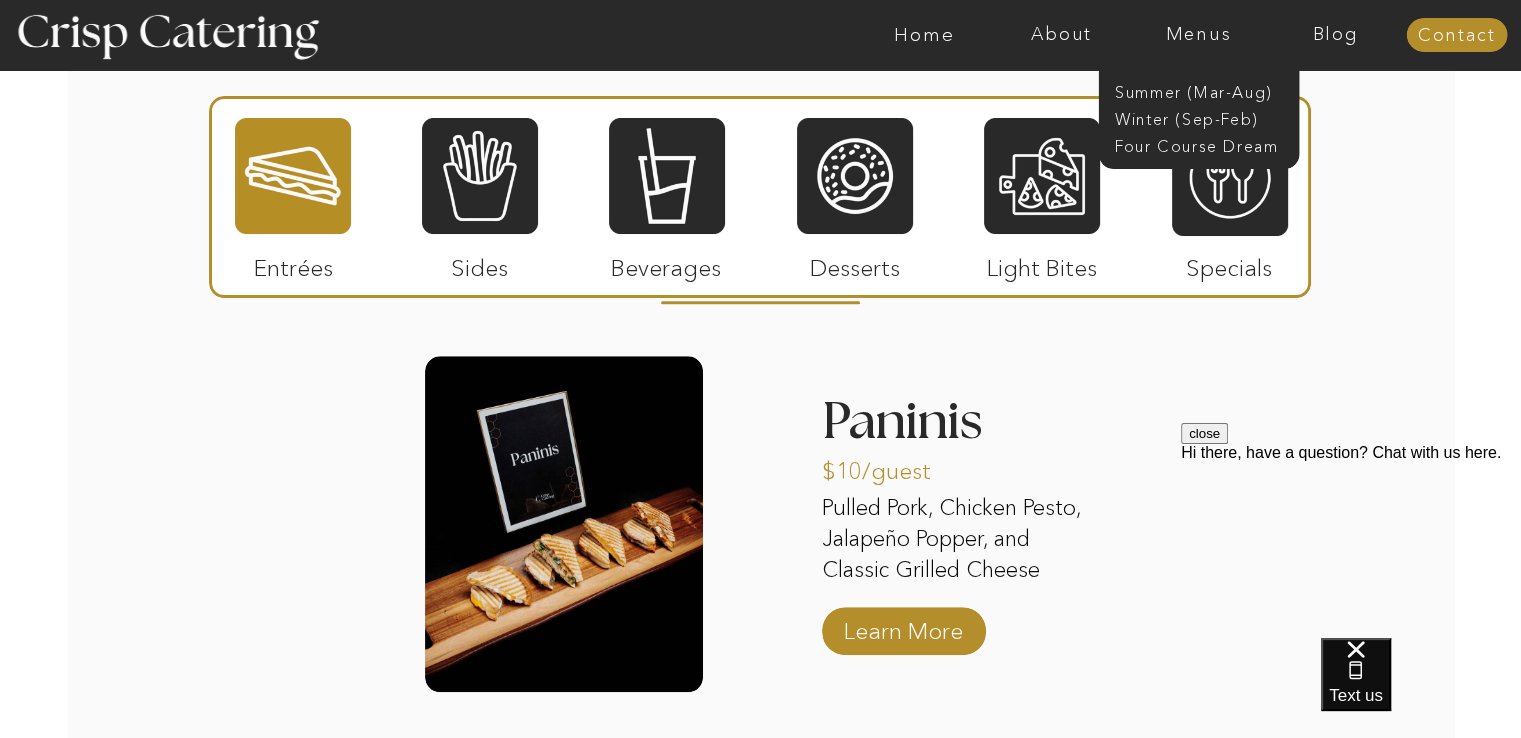 click at bounding box center [480, 176] 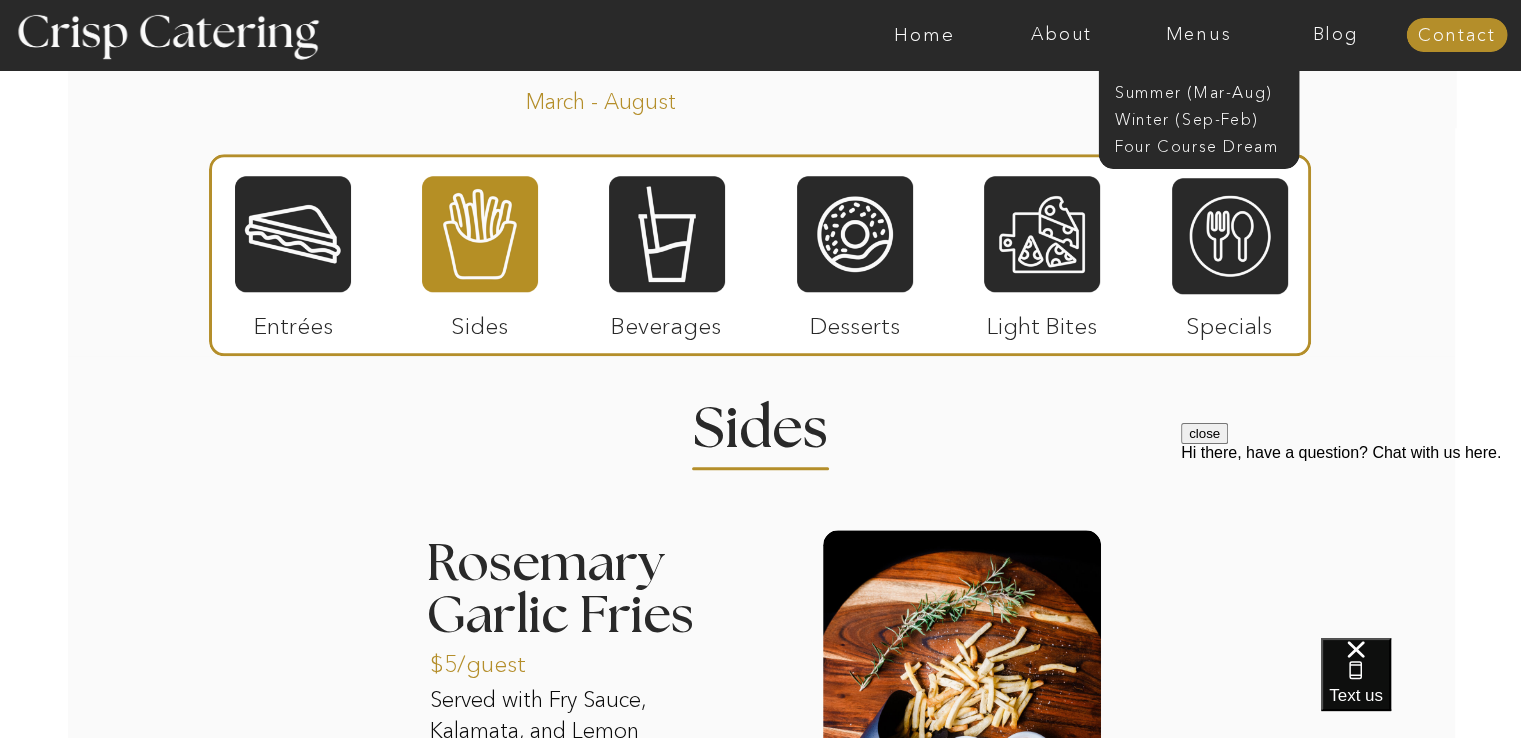 scroll, scrollTop: 1545, scrollLeft: 0, axis: vertical 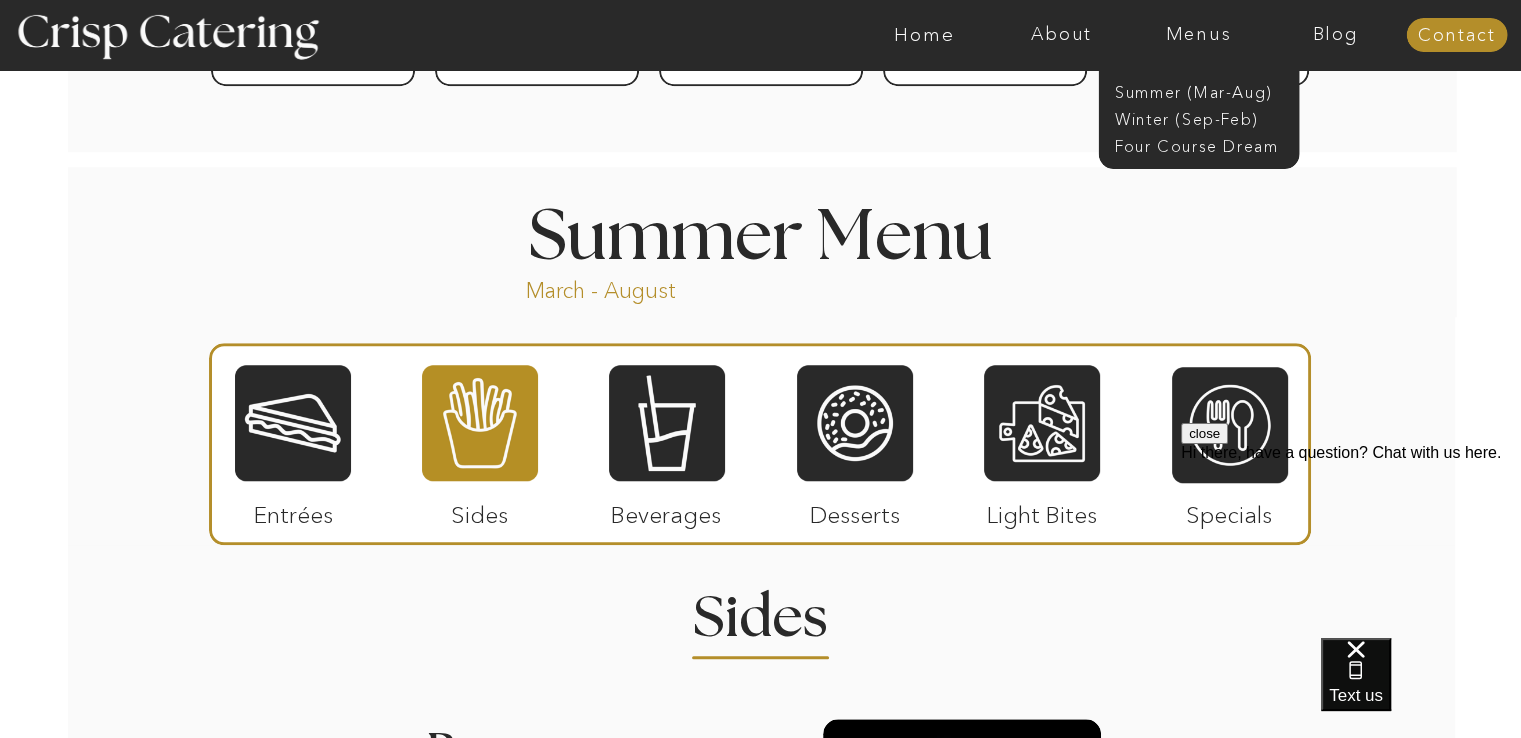 click at bounding box center (1042, 423) 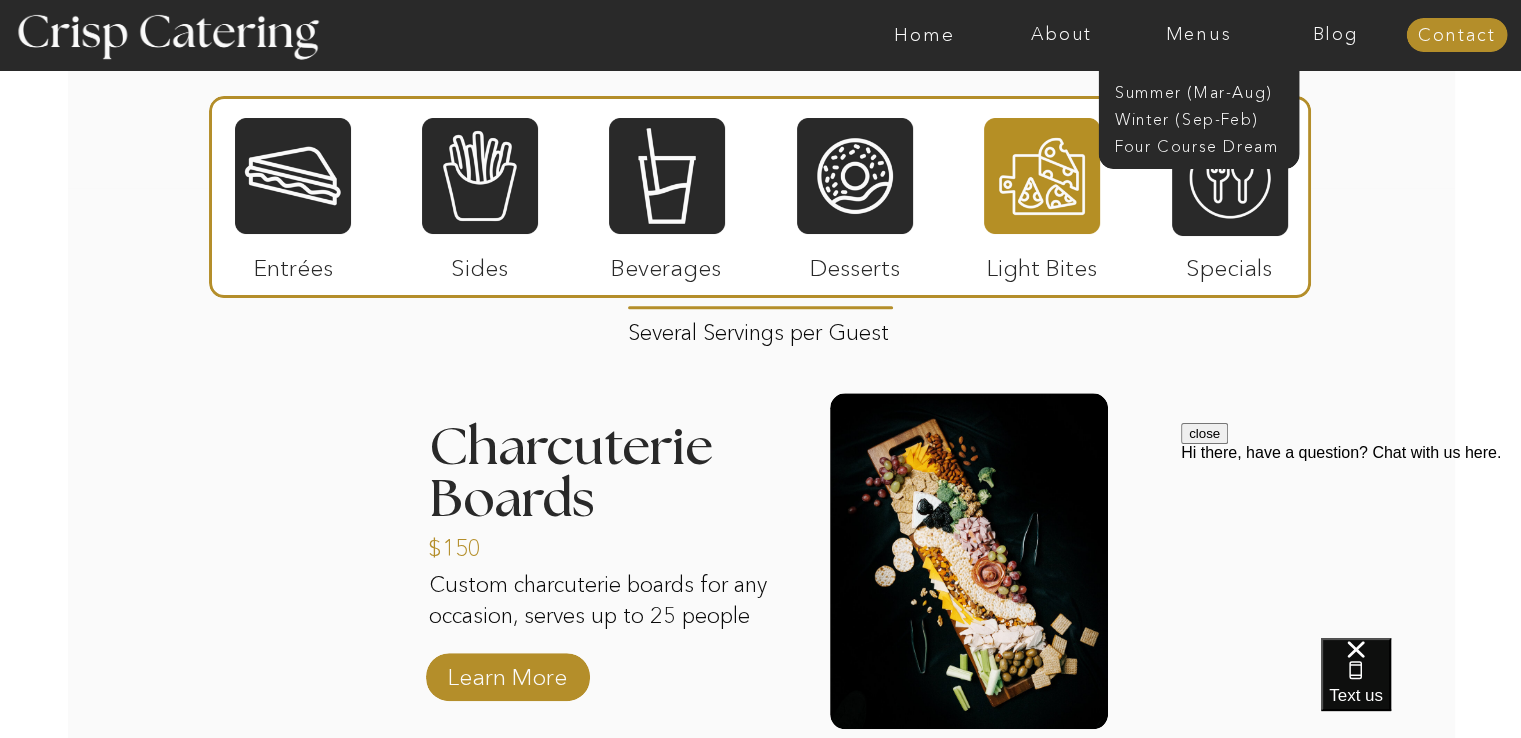 scroll, scrollTop: 1945, scrollLeft: 0, axis: vertical 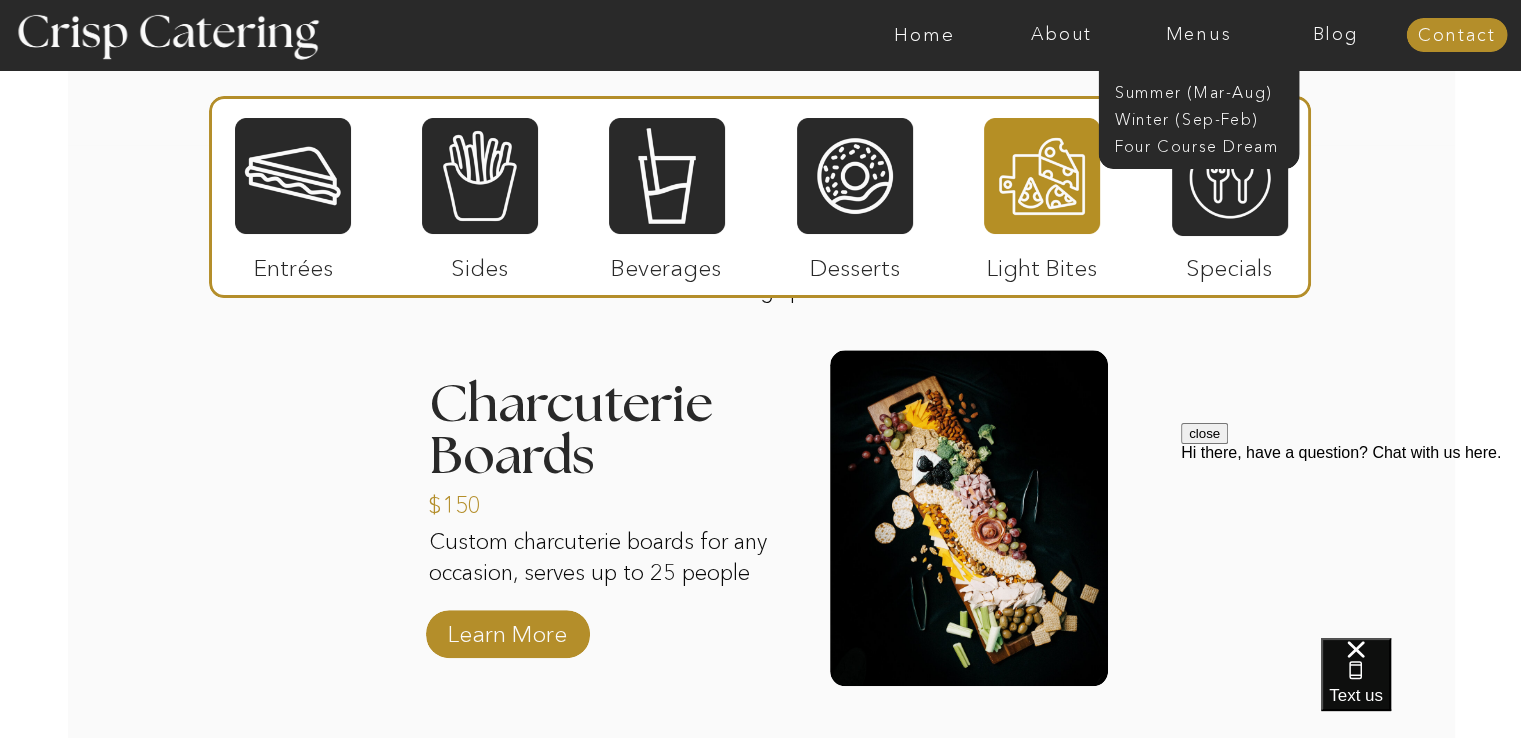 click at bounding box center [293, 176] 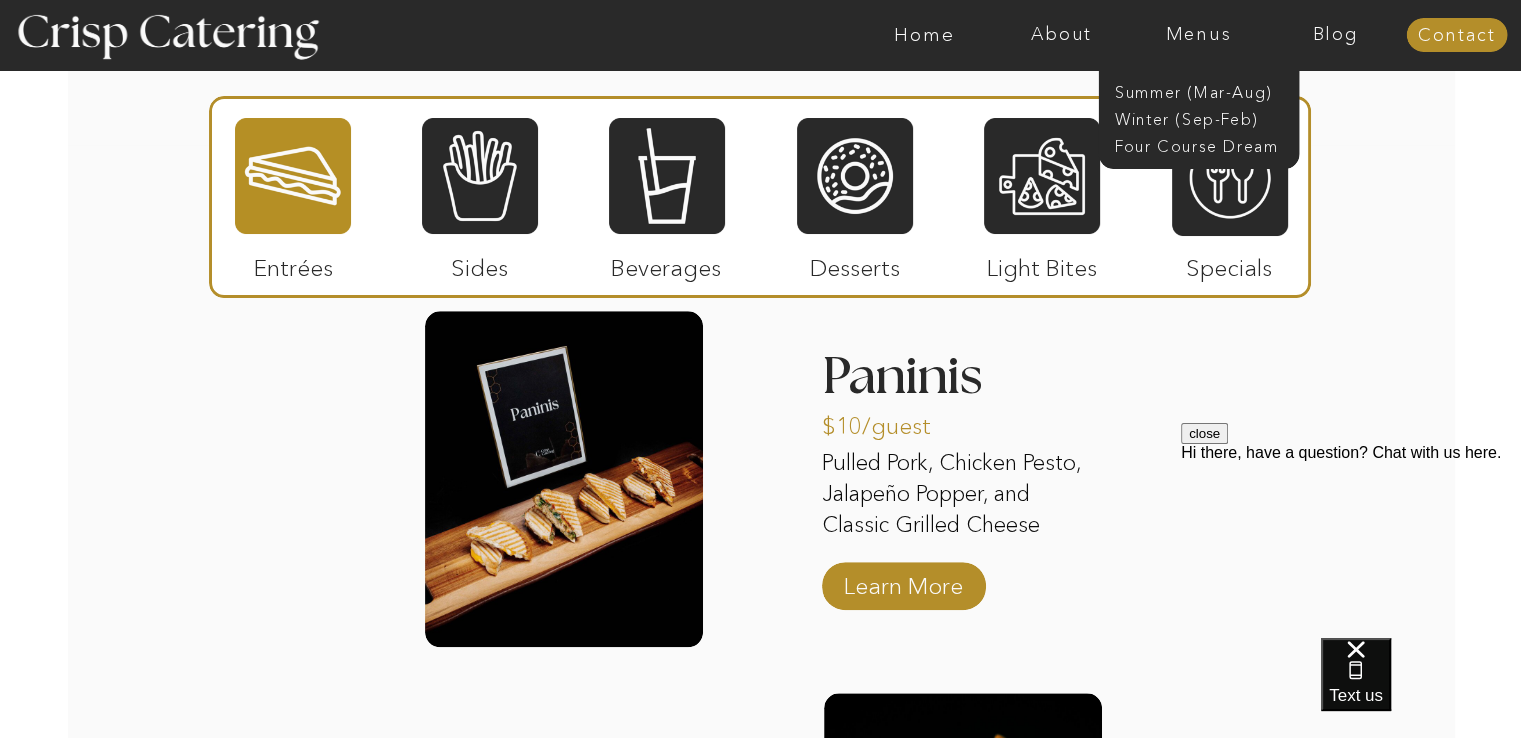 click at bounding box center [480, 176] 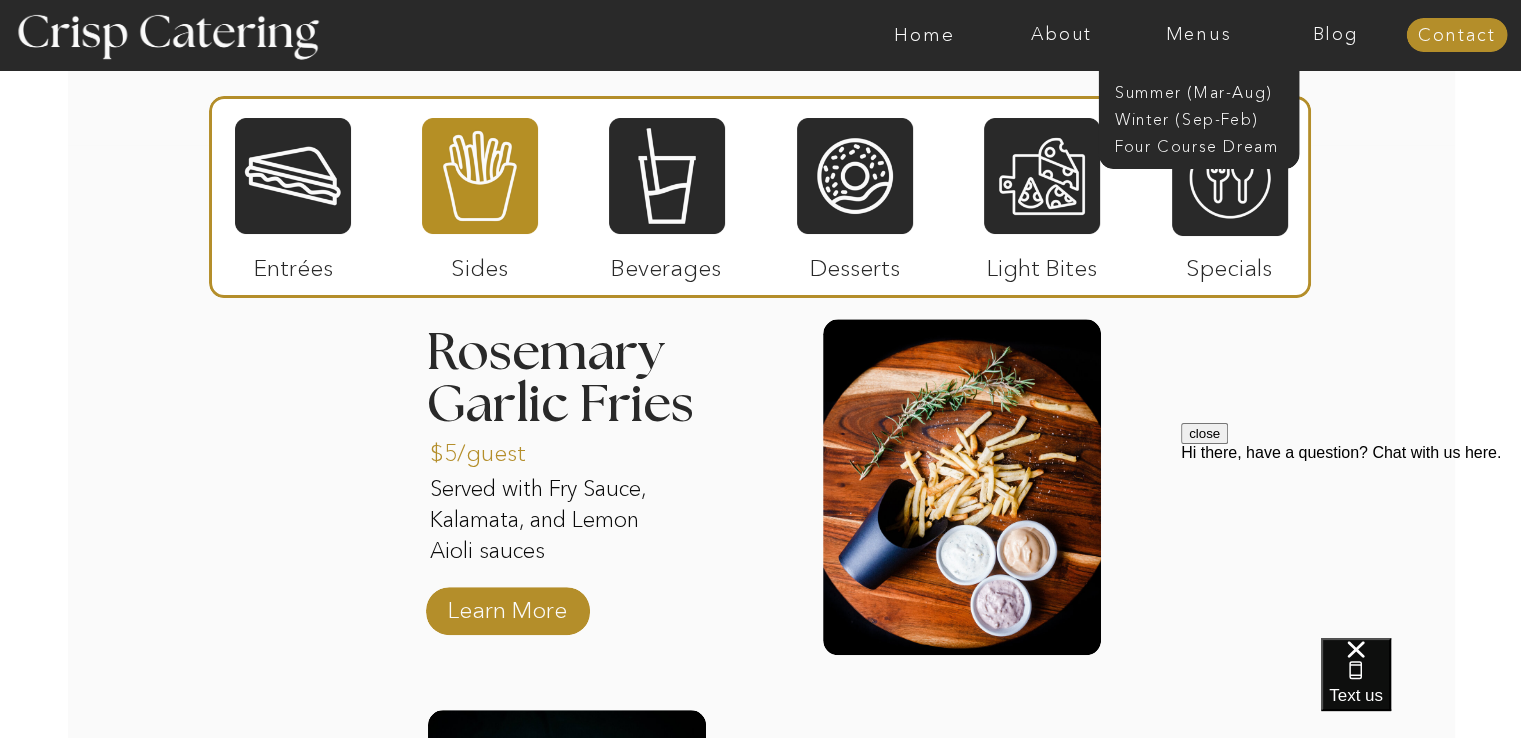 click at bounding box center [667, 176] 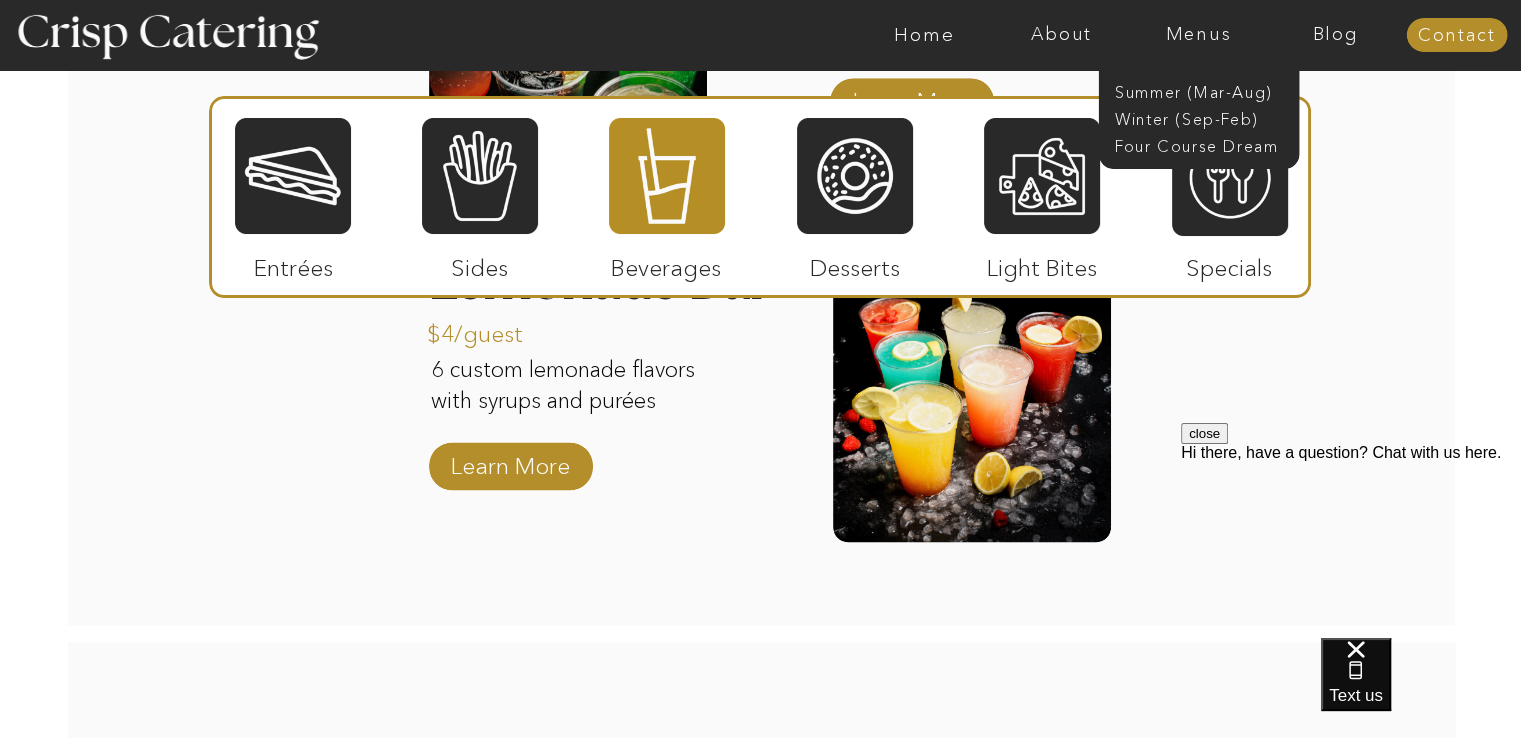 scroll, scrollTop: 2345, scrollLeft: 0, axis: vertical 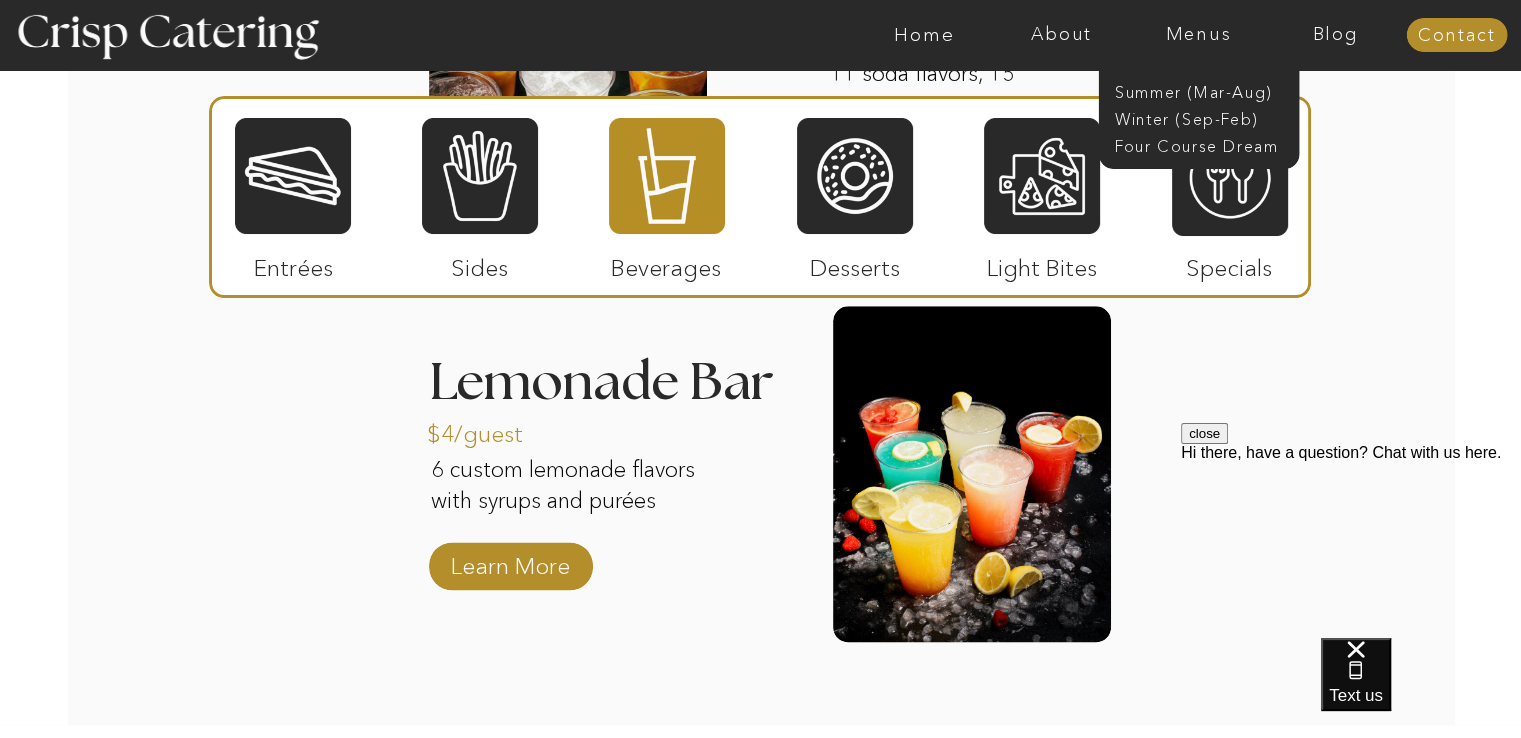 click at bounding box center (760, 197) 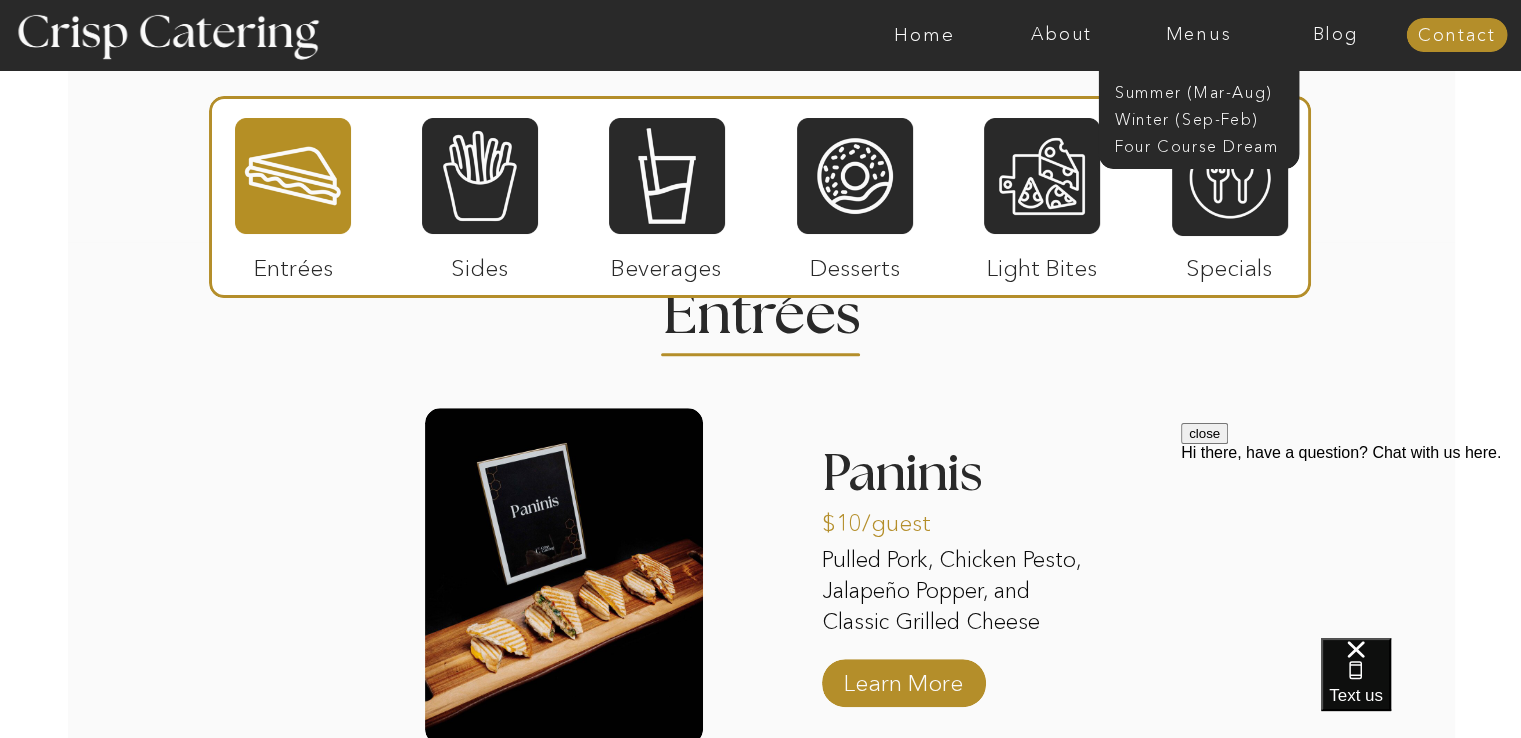 scroll, scrollTop: 1845, scrollLeft: 0, axis: vertical 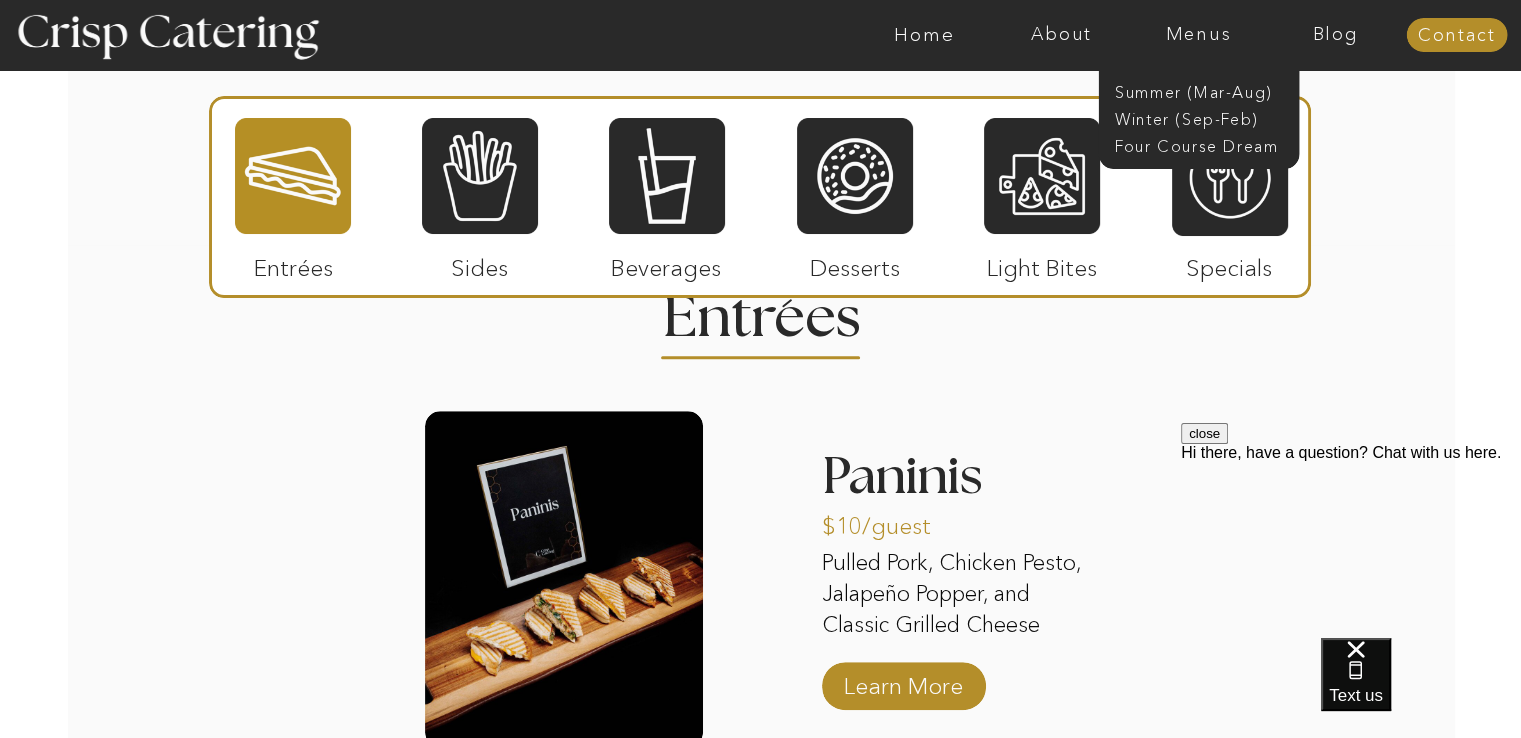 click on "Learn More" at bounding box center (903, 681) 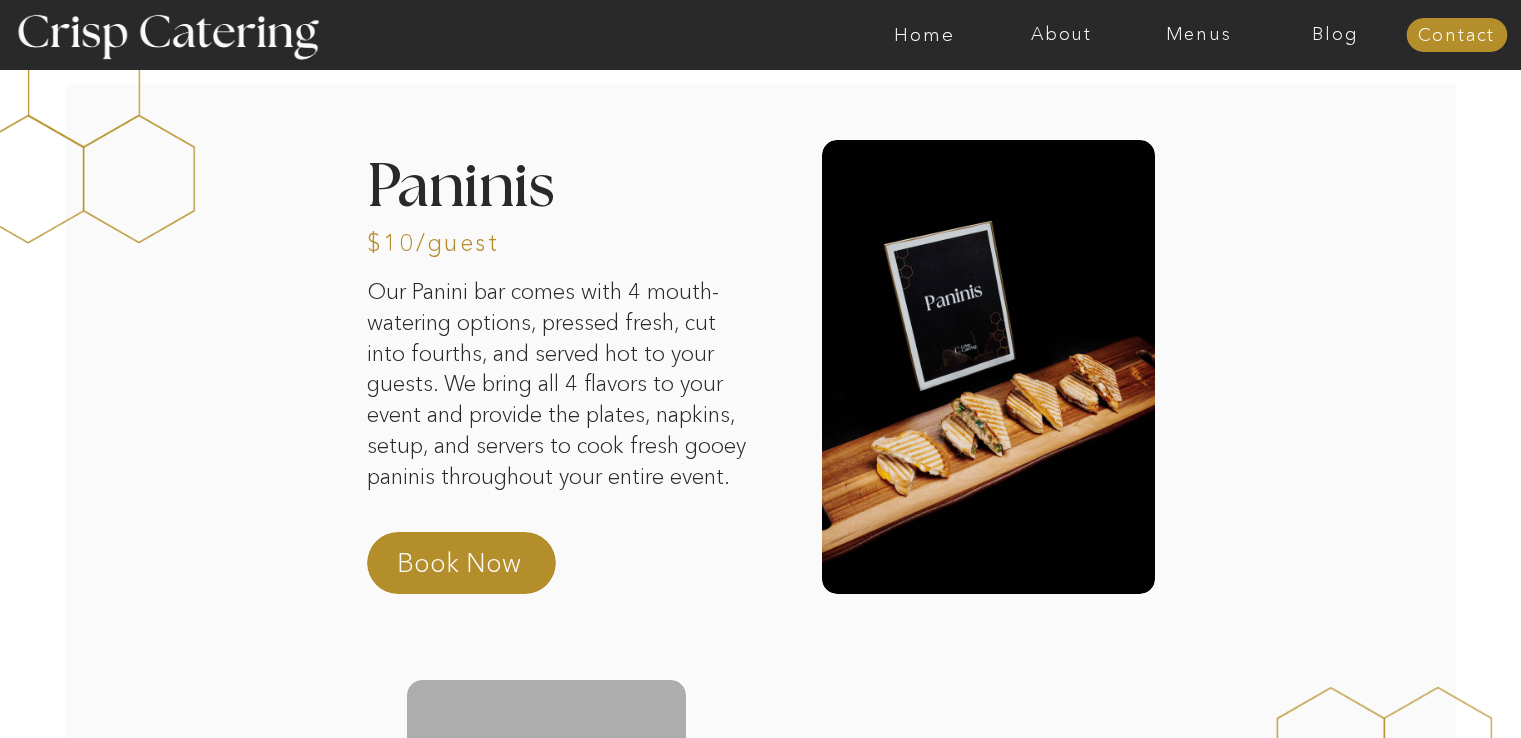 scroll, scrollTop: 200, scrollLeft: 0, axis: vertical 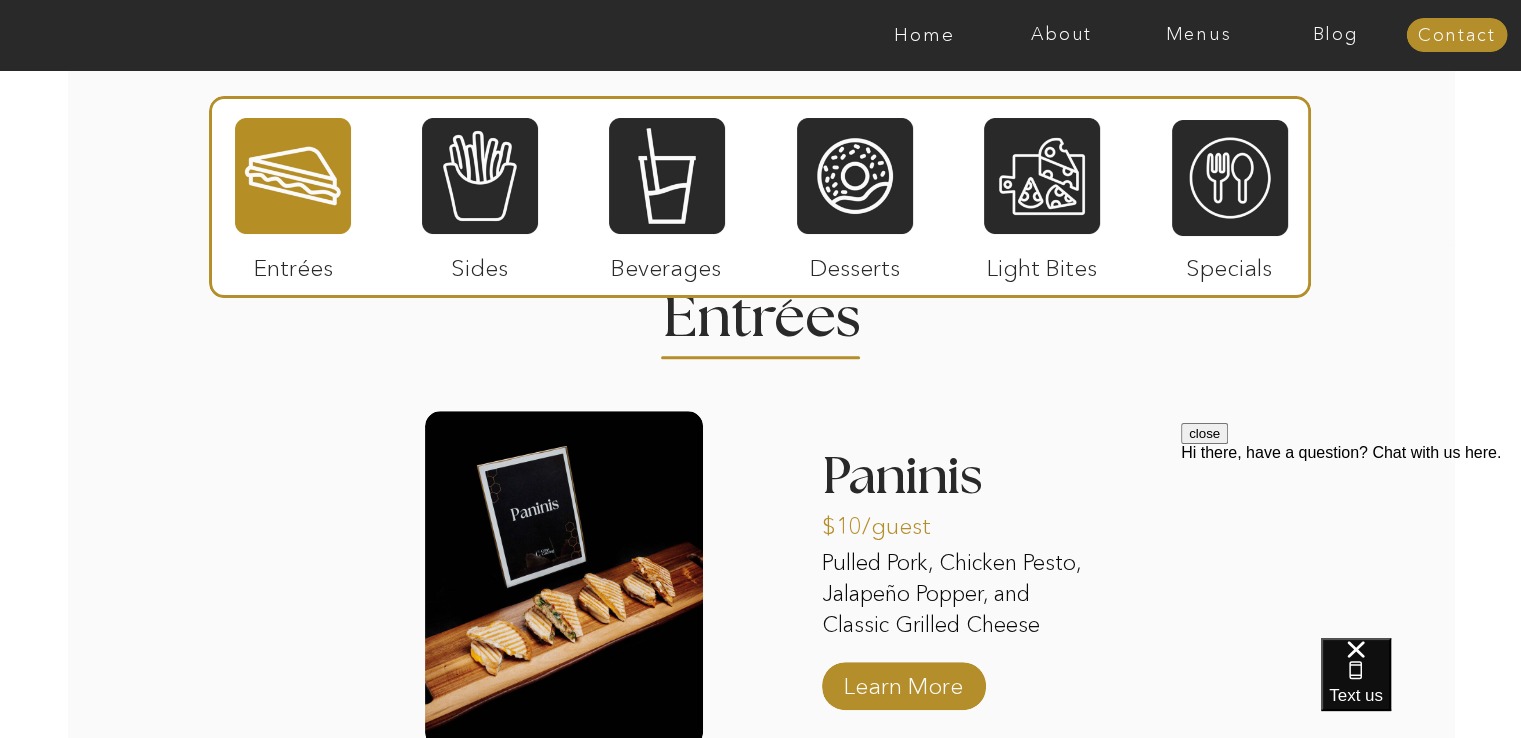 click at bounding box center [855, 176] 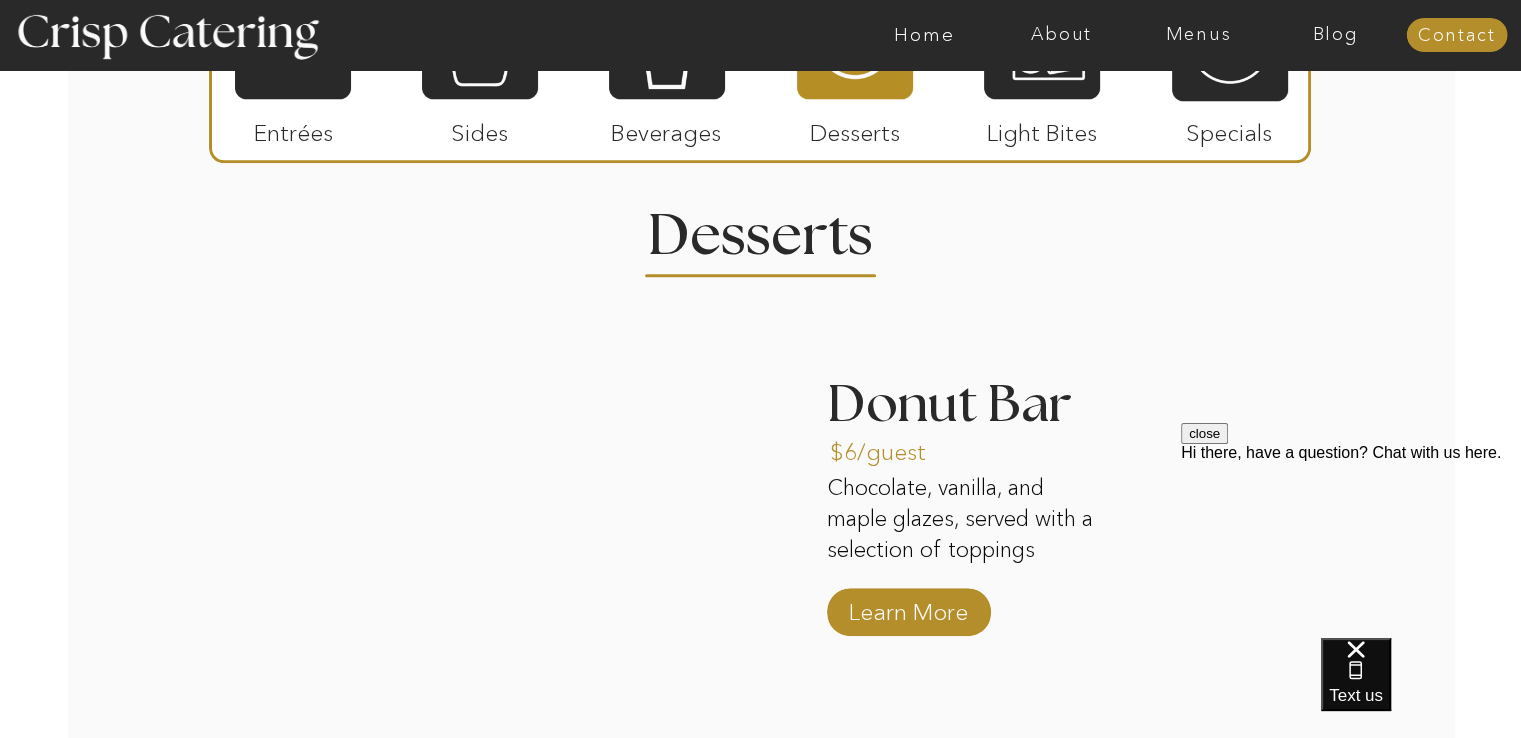 scroll, scrollTop: 1645, scrollLeft: 0, axis: vertical 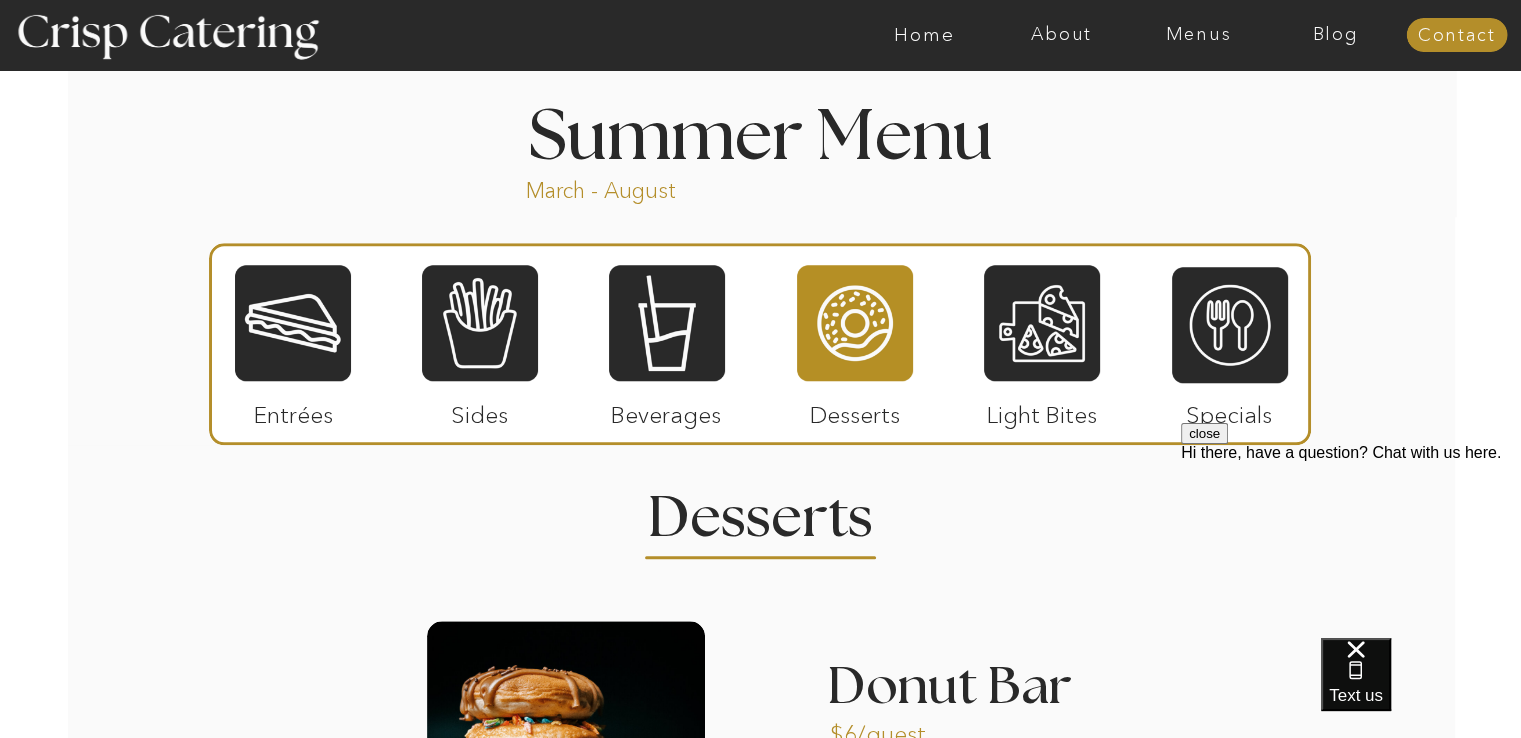 click at bounding box center [293, 323] 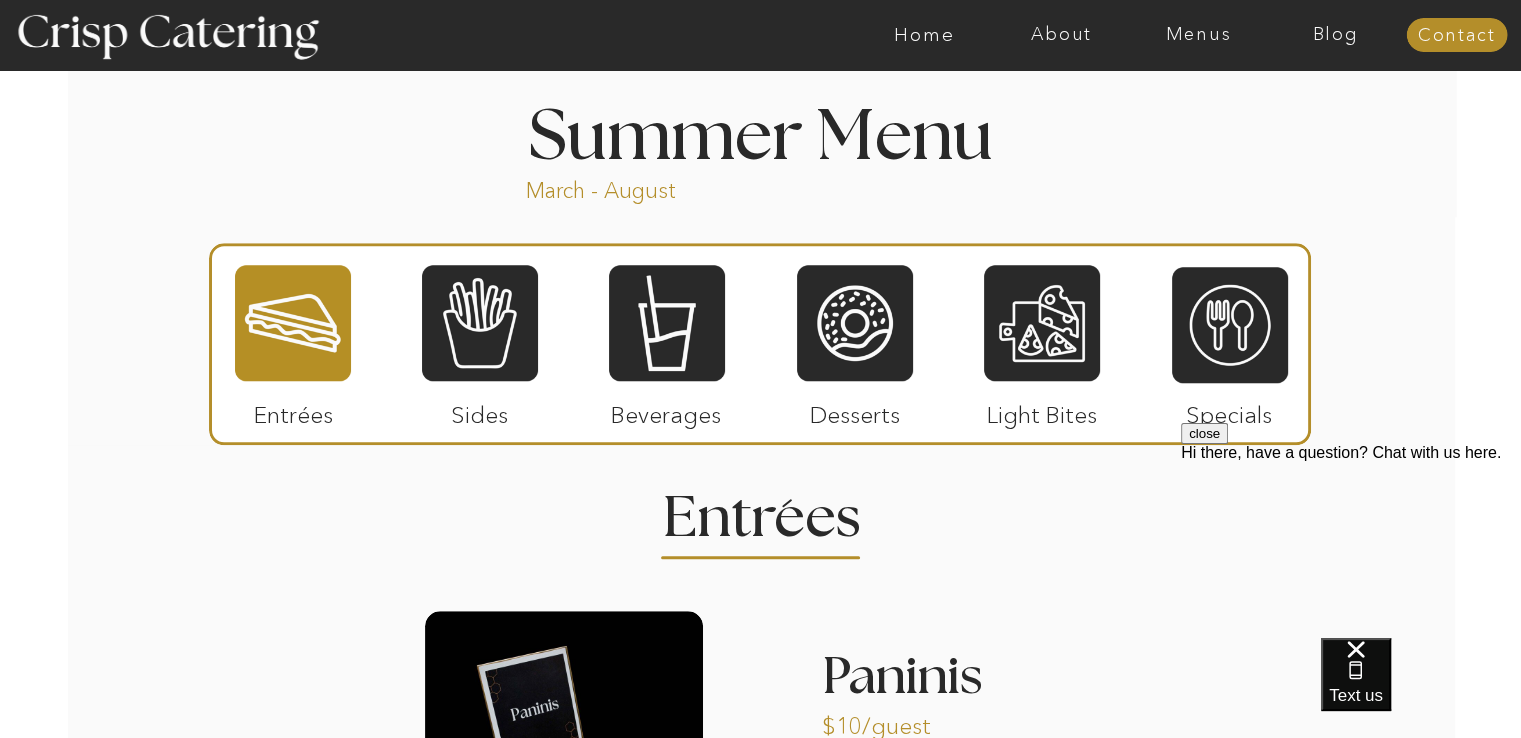 click on "Menus" at bounding box center [1198, 35] 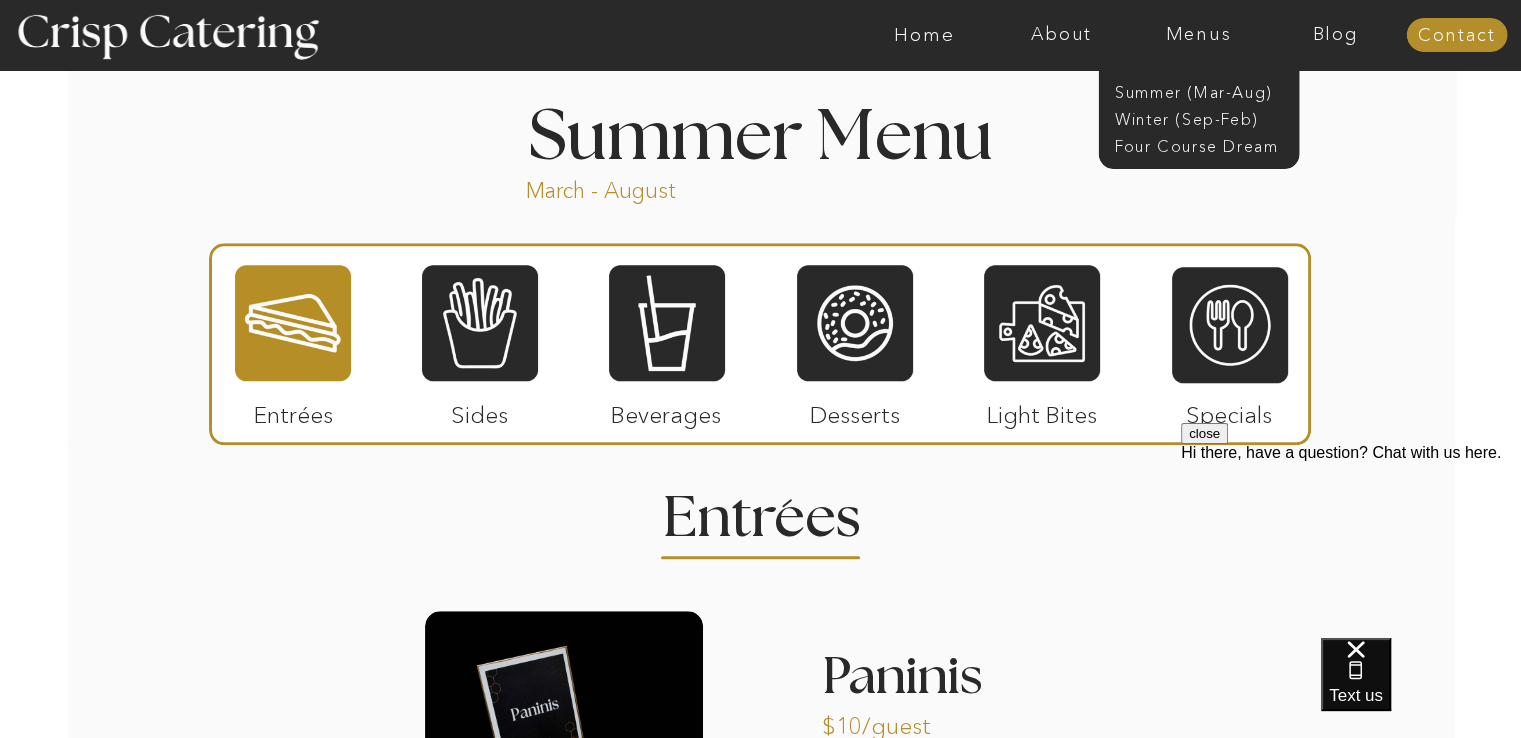 click on "Winter (Sep-Feb)" at bounding box center (1197, 117) 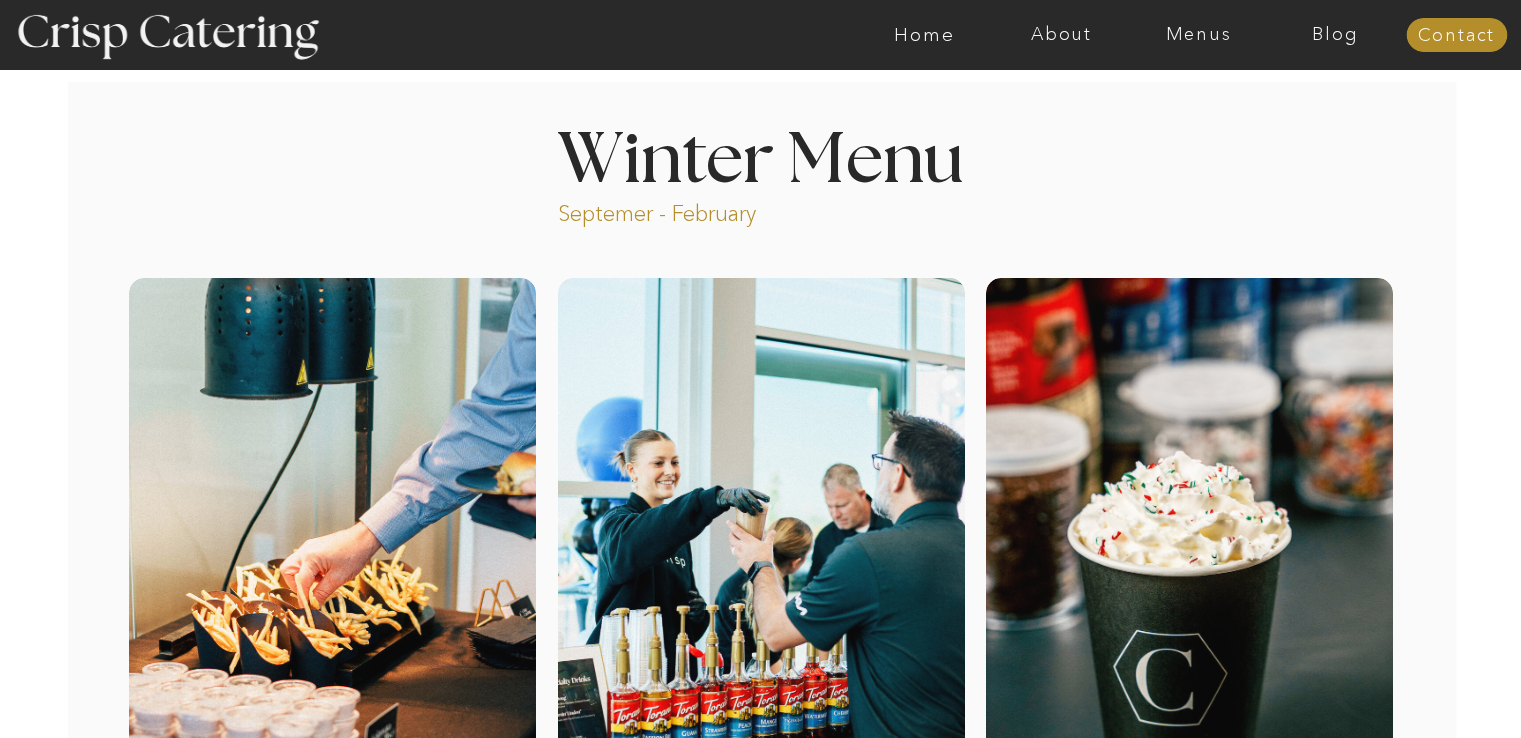 scroll, scrollTop: 0, scrollLeft: 0, axis: both 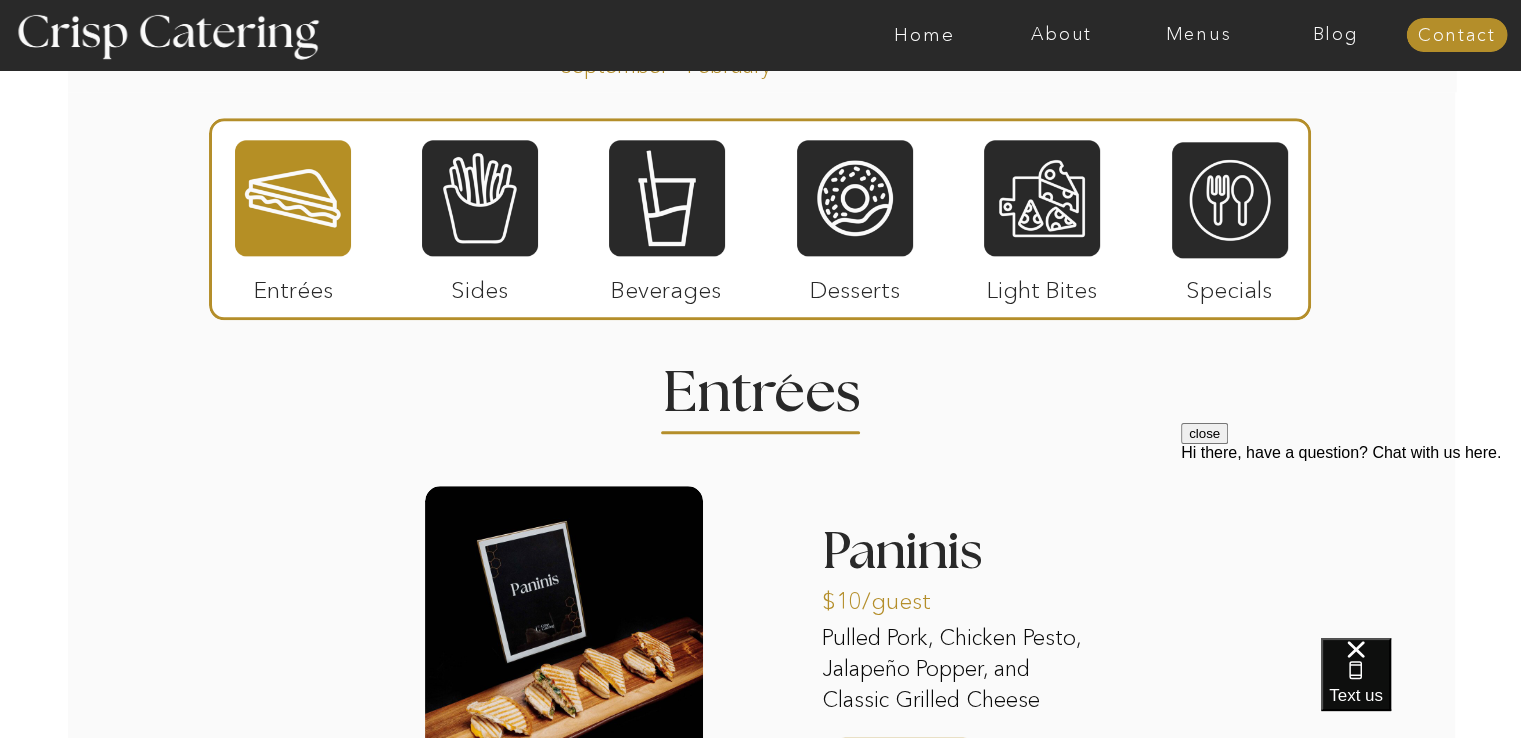 click at bounding box center [480, 198] 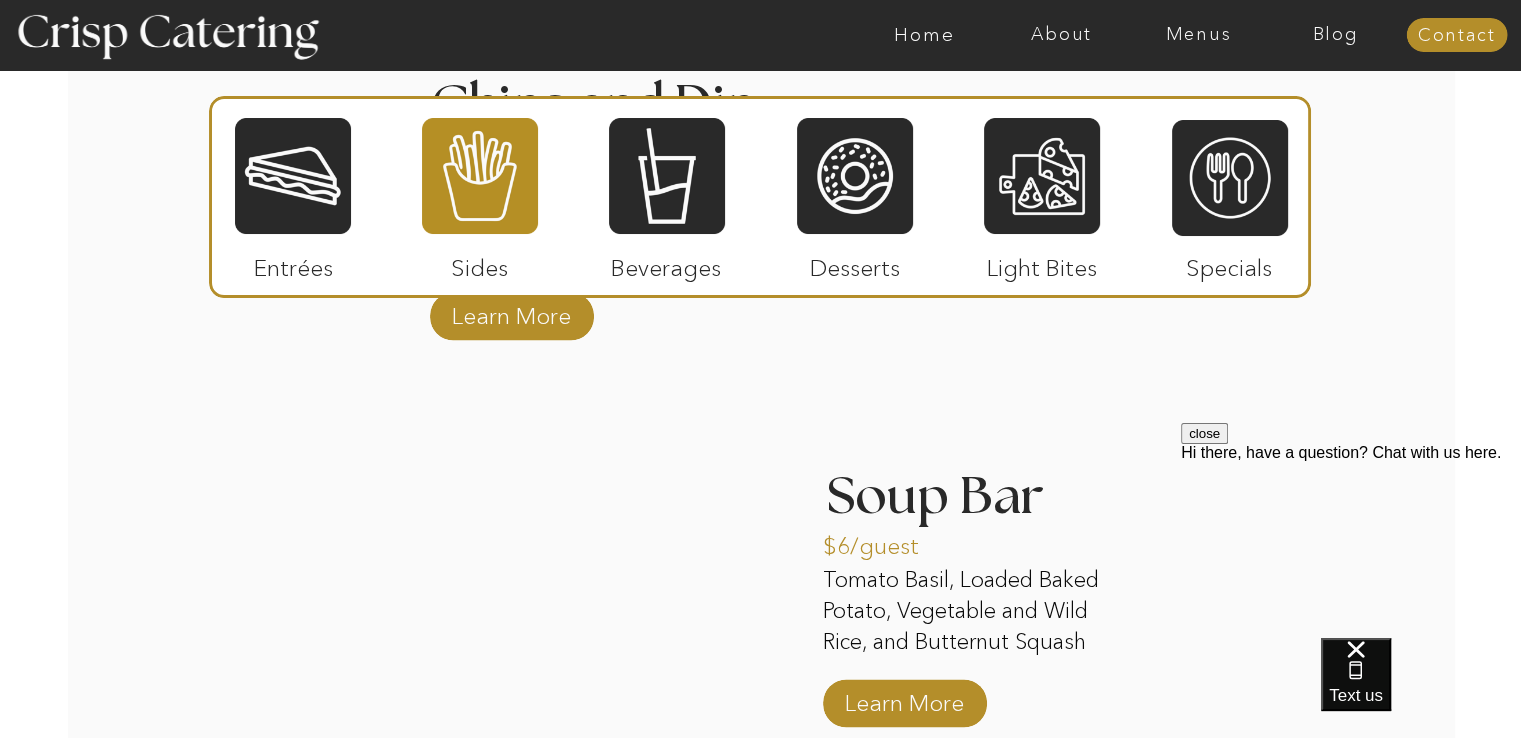 scroll, scrollTop: 3700, scrollLeft: 0, axis: vertical 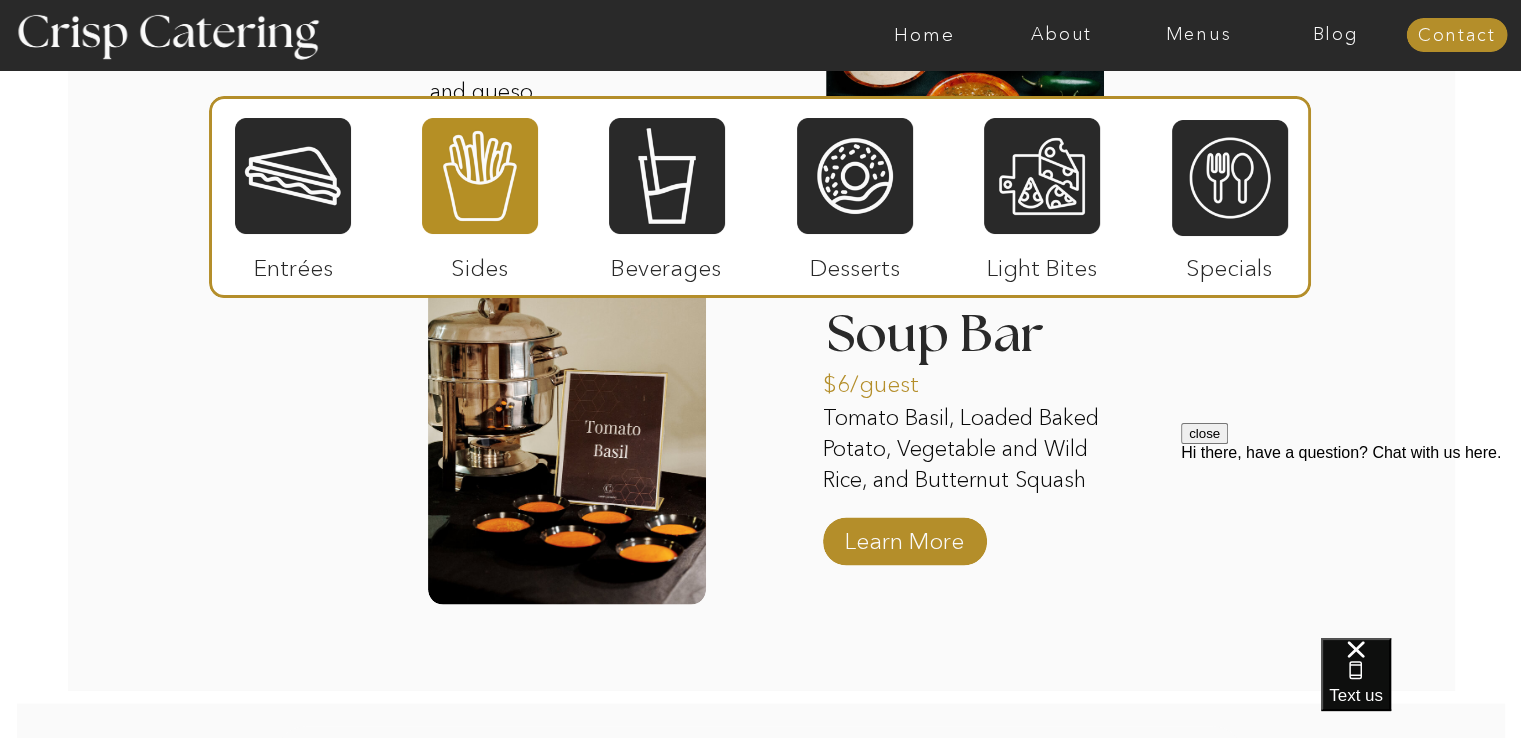 click at bounding box center [667, 176] 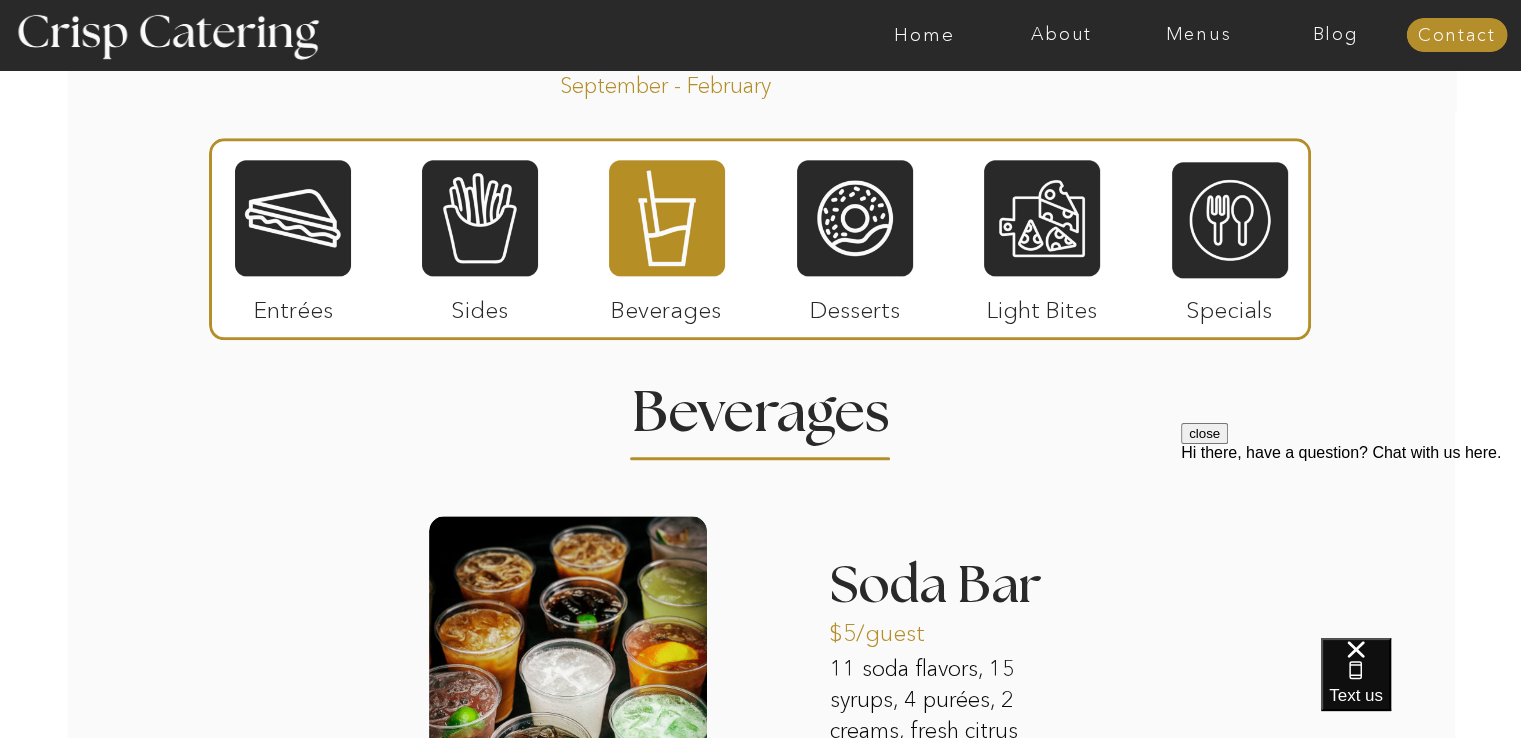 scroll, scrollTop: 2100, scrollLeft: 0, axis: vertical 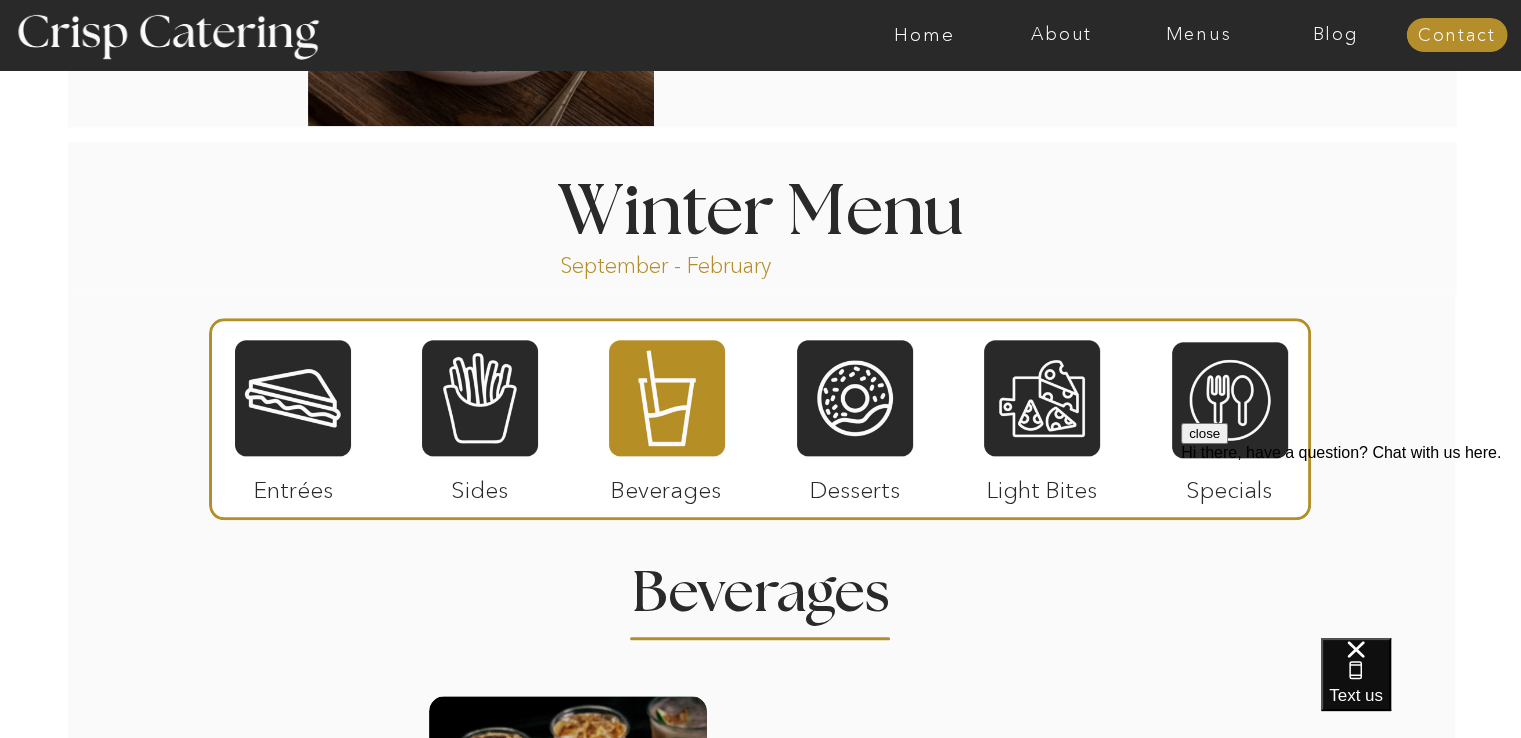 click on "Menus" at bounding box center (1198, 35) 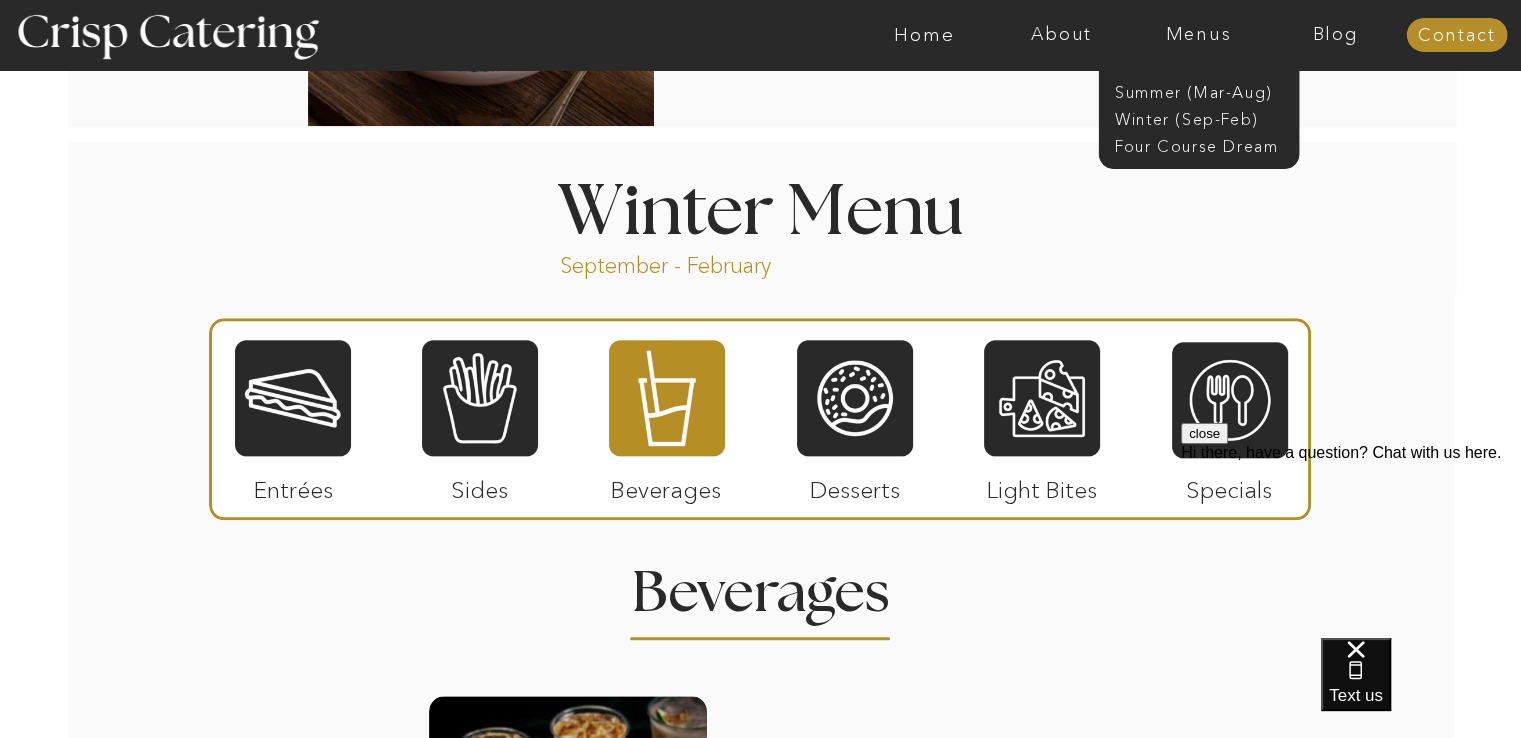 click on "Summer (Mar-Aug)" at bounding box center [1204, 90] 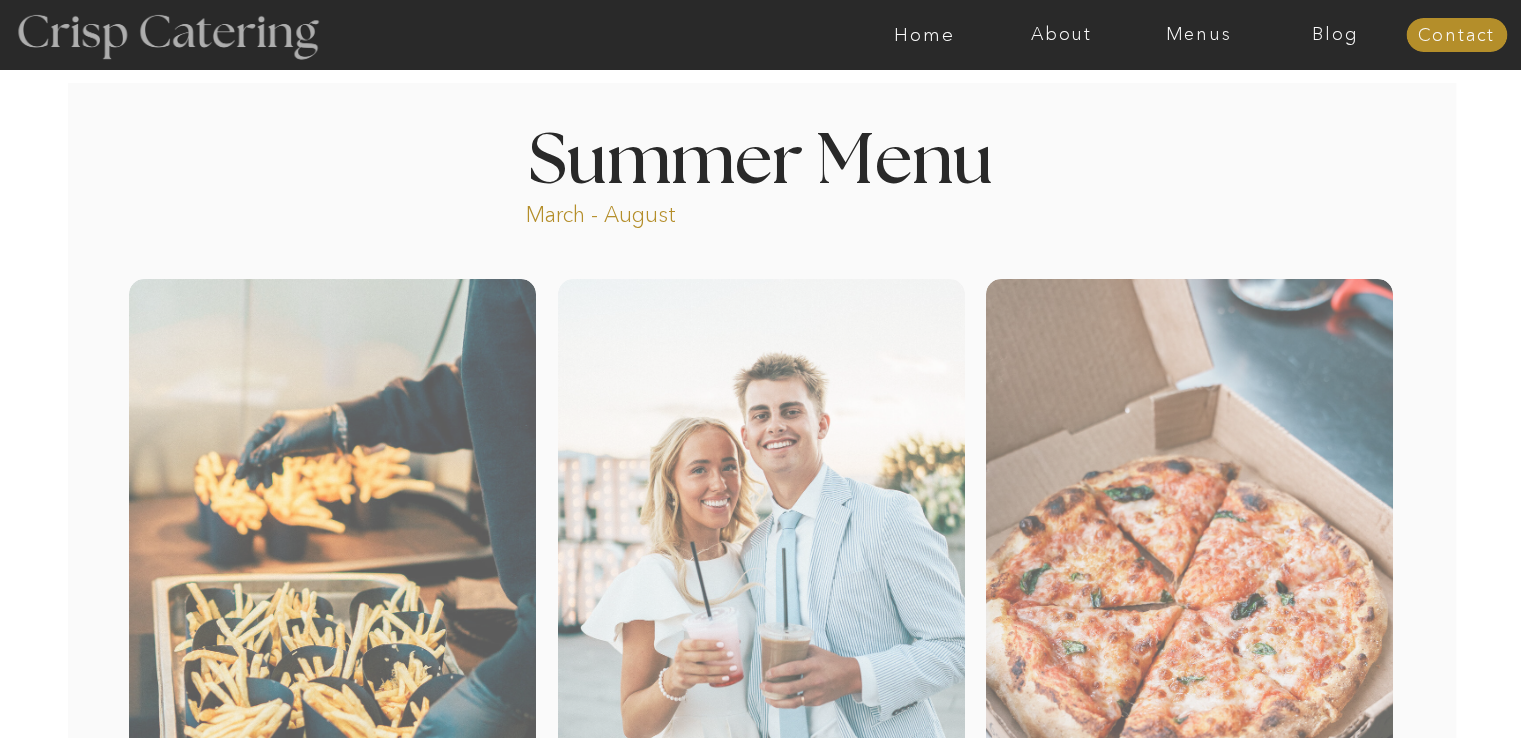 scroll, scrollTop: 0, scrollLeft: 0, axis: both 